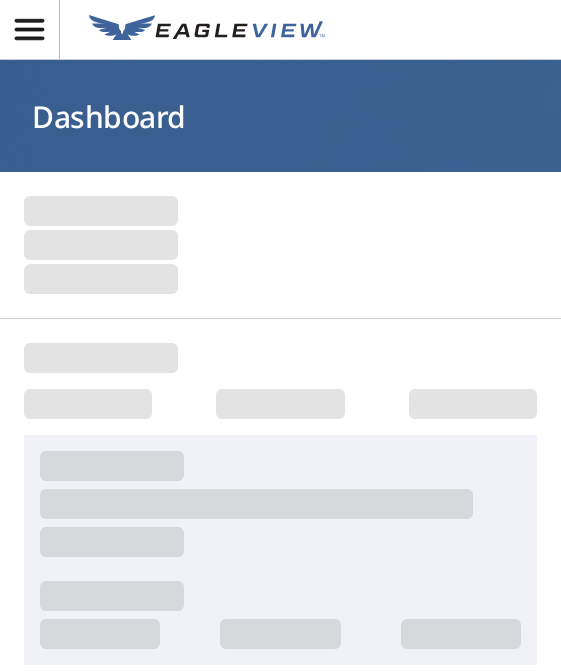 scroll, scrollTop: 0, scrollLeft: 0, axis: both 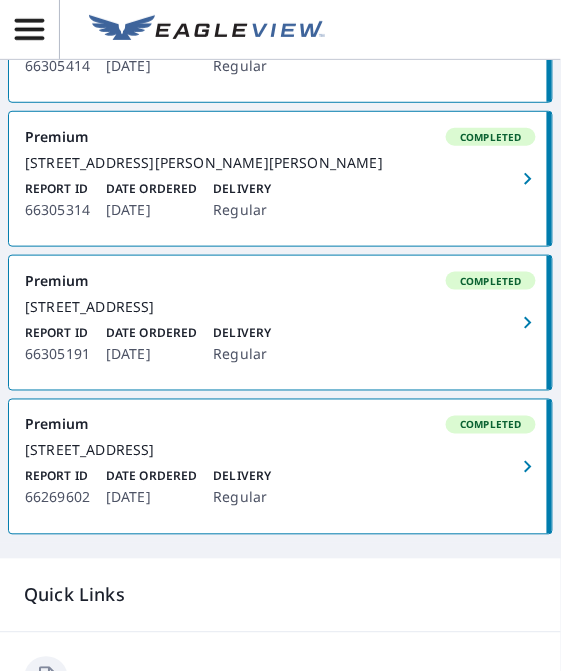 click 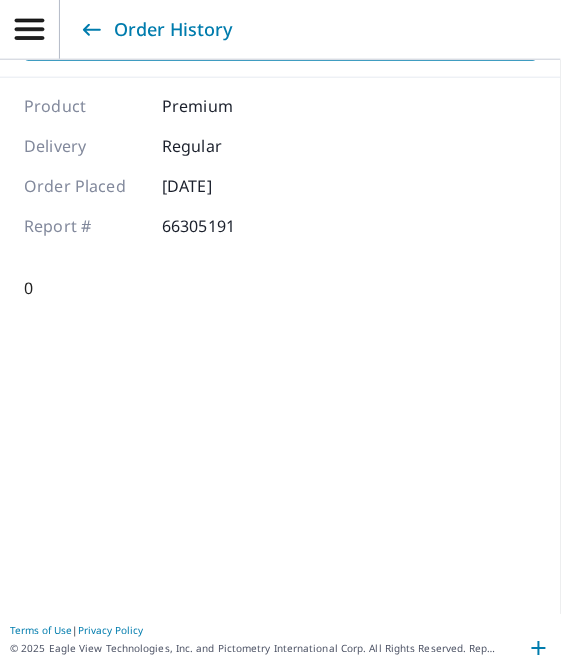 scroll, scrollTop: 253, scrollLeft: 0, axis: vertical 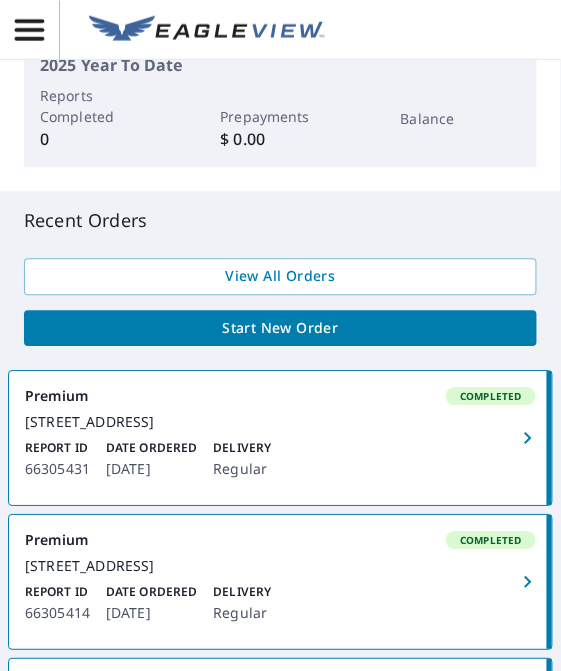 click on "Report ID 66305431 Date Ordered [DATE] Delivery Regular" at bounding box center (280, 460) 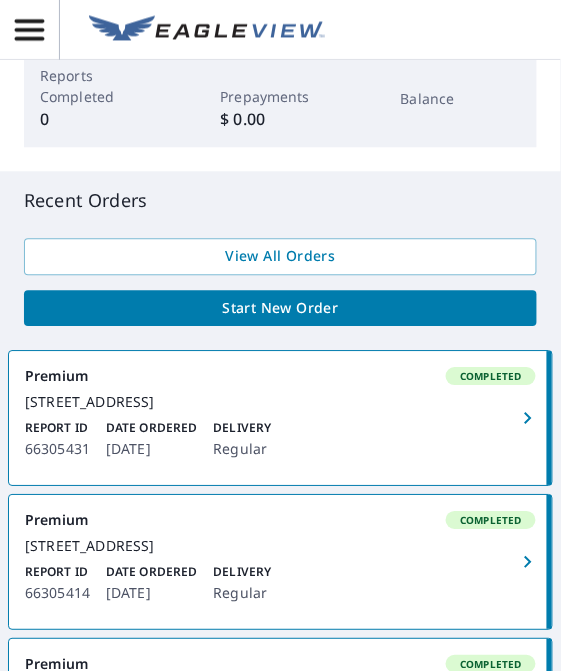 scroll, scrollTop: 549, scrollLeft: 0, axis: vertical 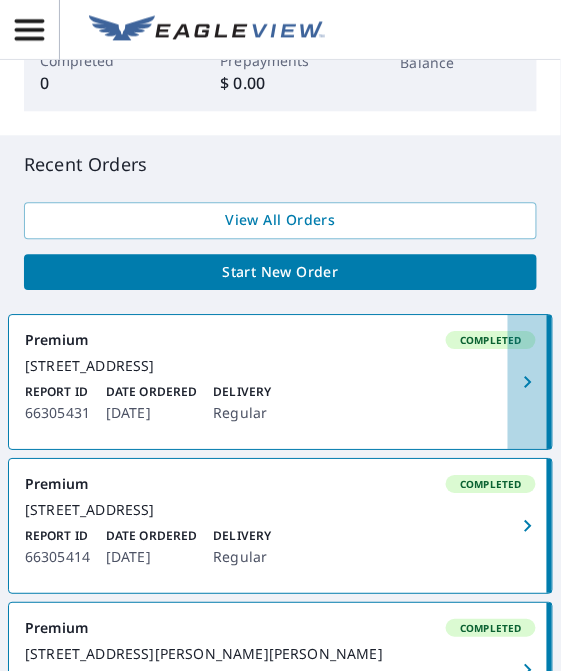 click 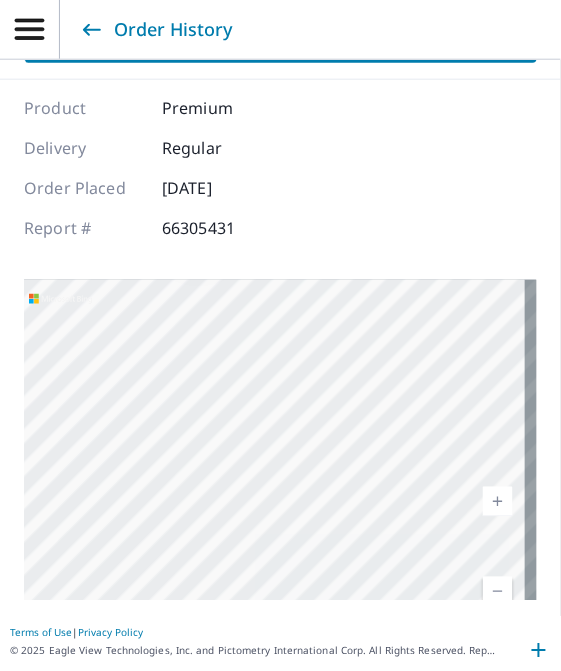 drag, startPoint x: 422, startPoint y: 145, endPoint x: 453, endPoint y: 186, distance: 51.40039 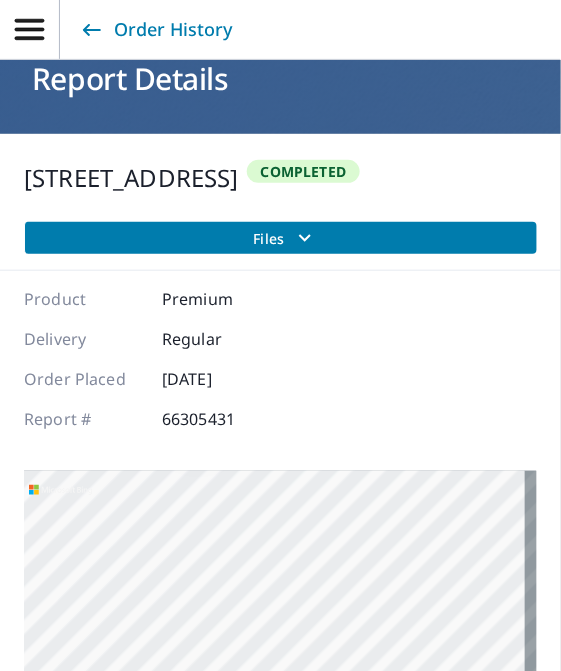 scroll, scrollTop: 0, scrollLeft: 0, axis: both 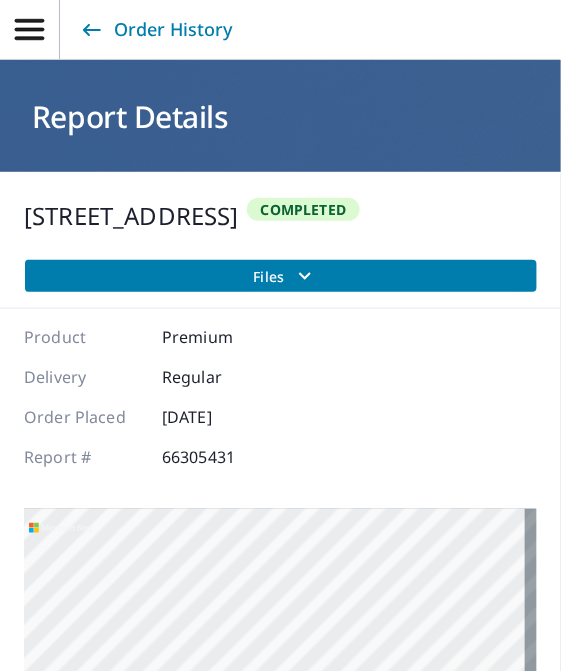 click on "Completed" at bounding box center [304, 209] 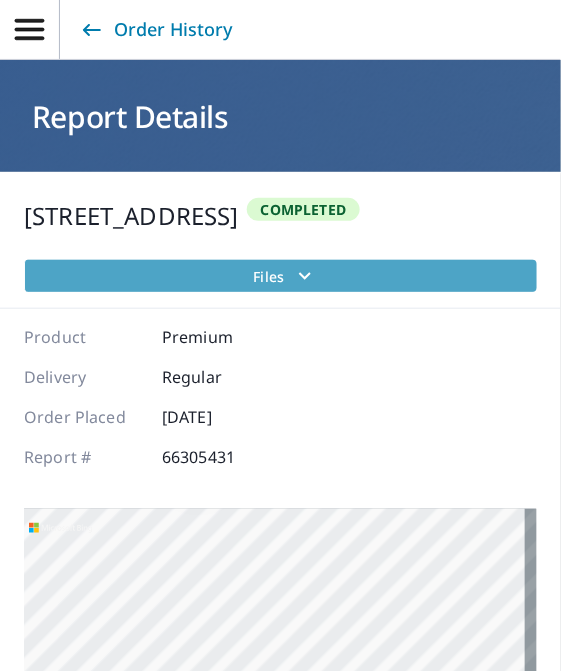 click on "Files" at bounding box center [280, 276] 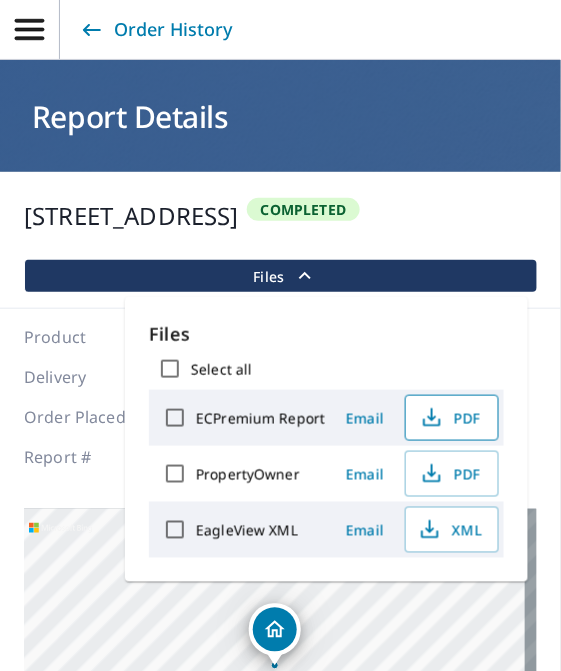click on "PDF" at bounding box center (450, 418) 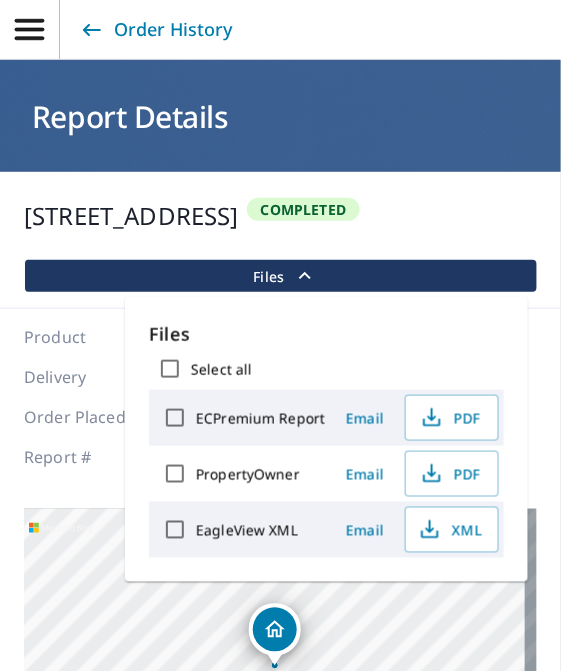 click on "[STREET_ADDRESS] Completed Files" at bounding box center [280, 240] 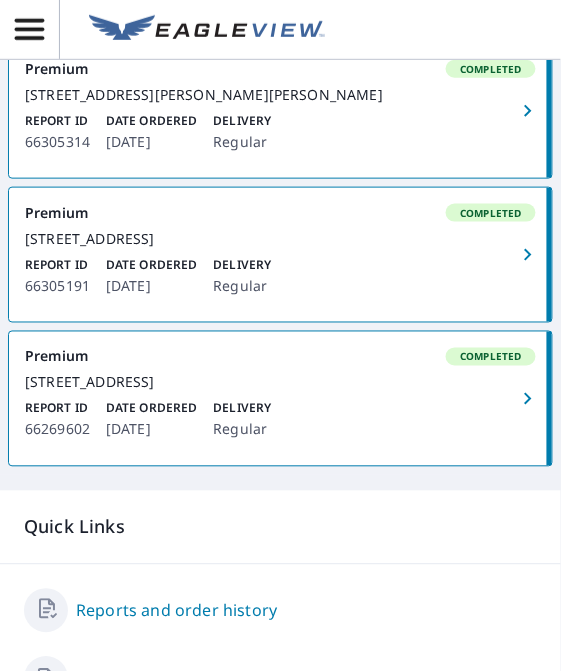 scroll, scrollTop: 1120, scrollLeft: 0, axis: vertical 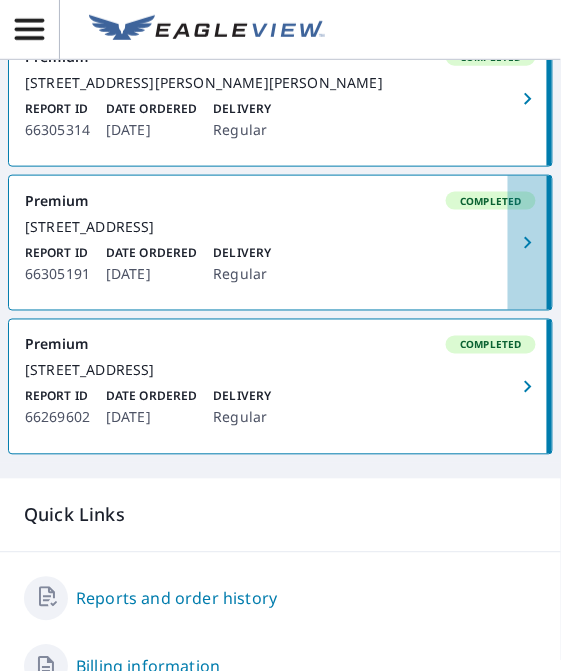 click 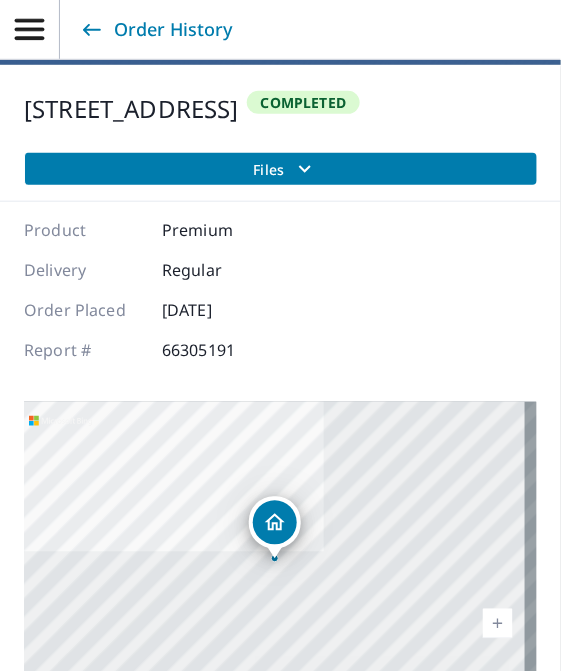 scroll, scrollTop: 0, scrollLeft: 0, axis: both 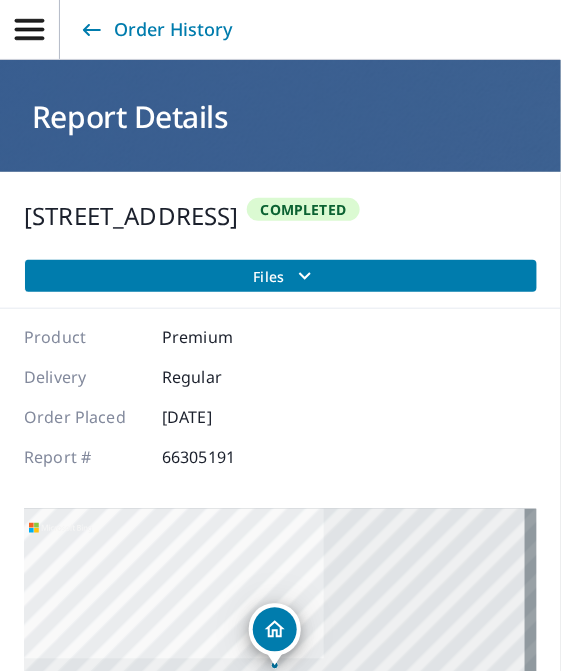 click 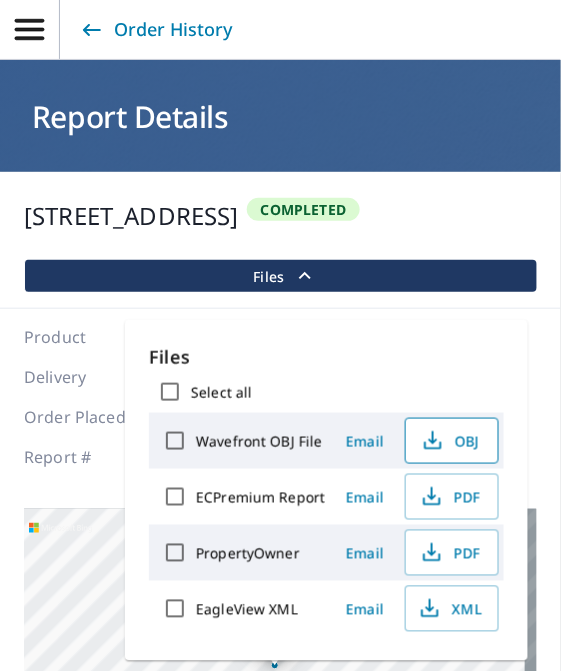 click on "OBJ" at bounding box center [450, 441] 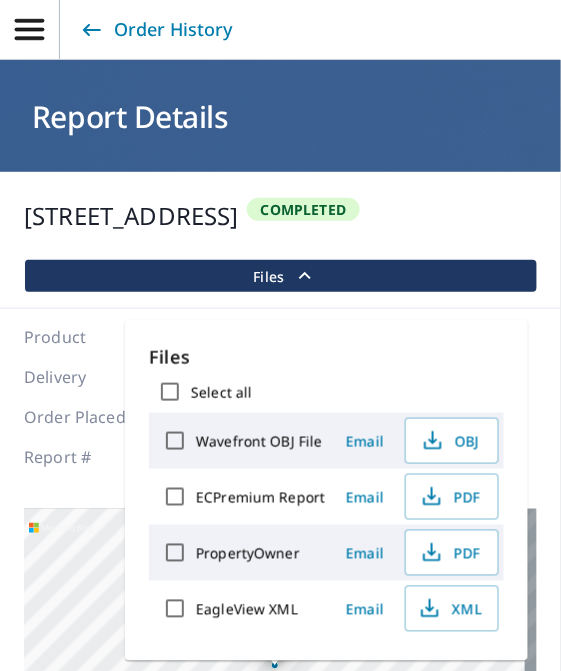 click on "[STREET_ADDRESS] Aerial Road A standard road map Aerial A detailed look from above Labels Labels © 2025 TomTom, © Vexcel Imaging, © 2025 Microsoft Corporation,  © OpenStreetMap Terms Product Premium Delivery Regular Order Placed [DATE] Report # 66305191" at bounding box center (280, 577) 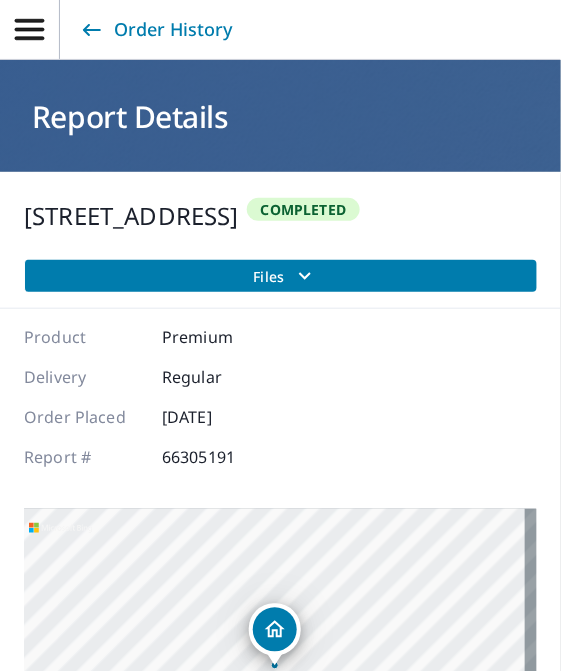 click on "Files" at bounding box center [285, 276] 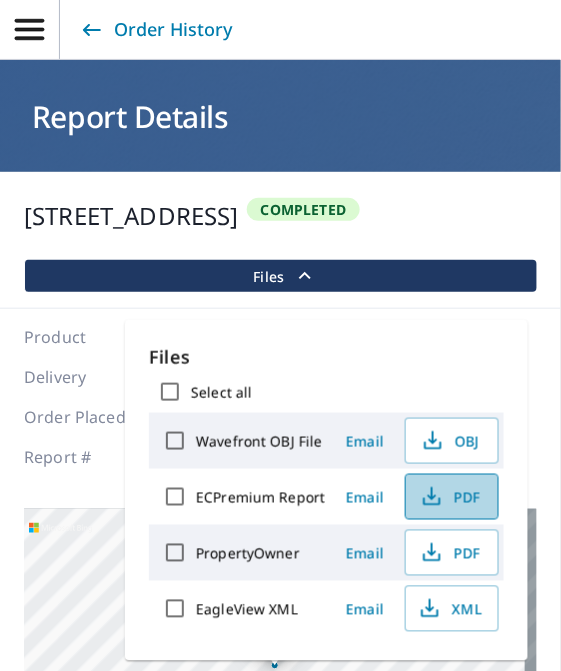 click on "PDF" at bounding box center (450, 497) 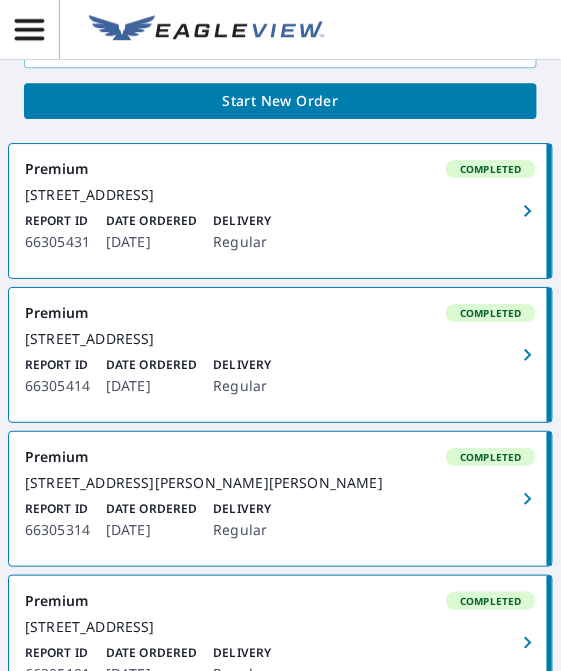 scroll, scrollTop: 800, scrollLeft: 0, axis: vertical 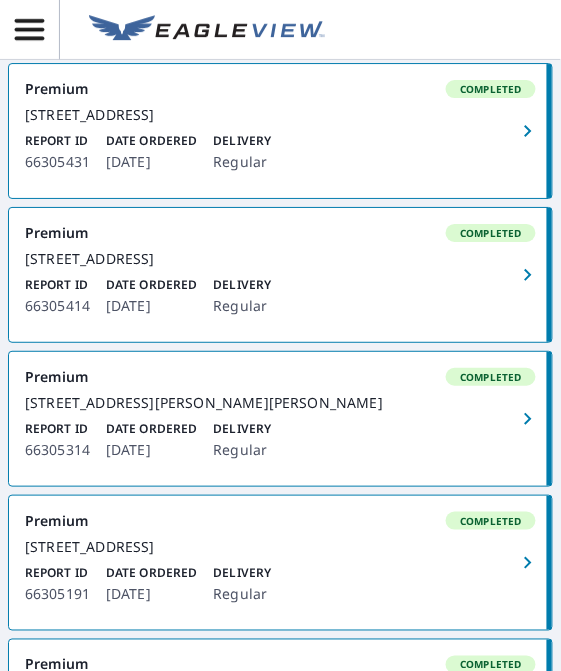 click at bounding box center [530, 419] 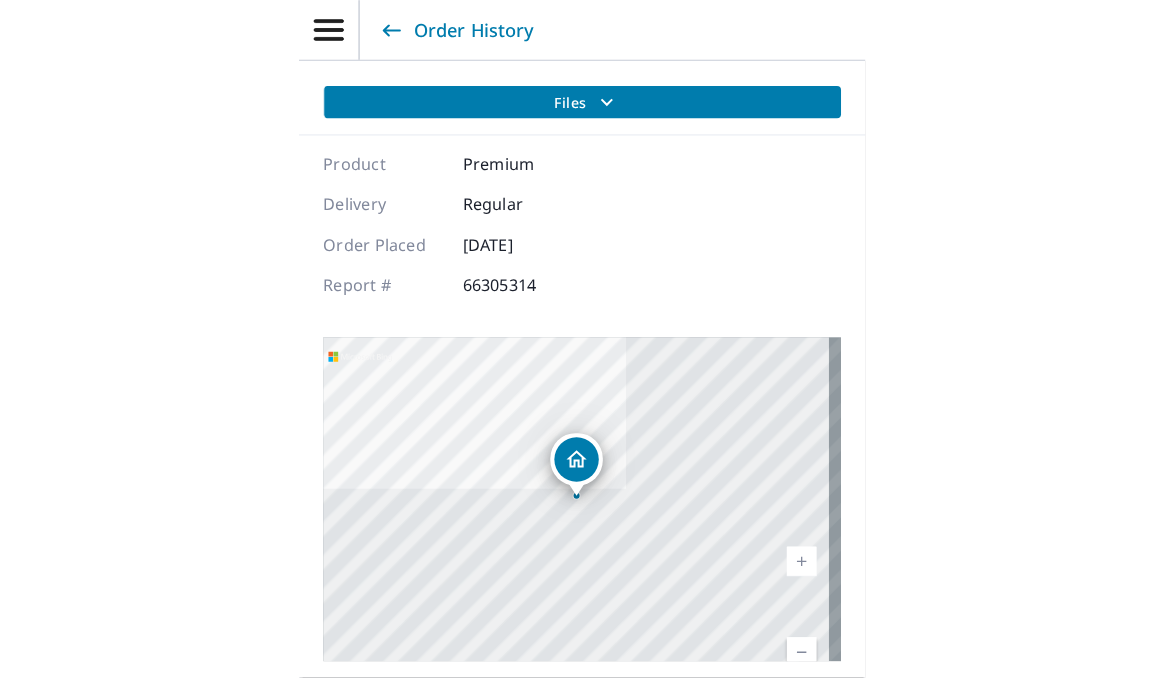 scroll, scrollTop: 209, scrollLeft: 0, axis: vertical 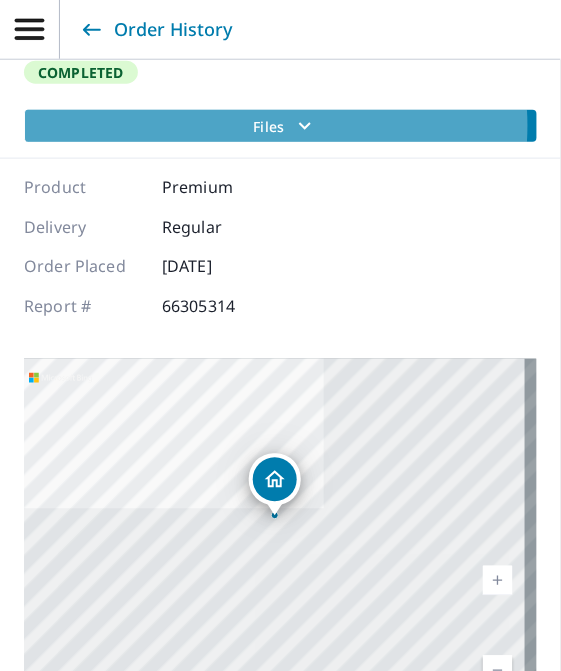 click on "Files" at bounding box center [285, 126] 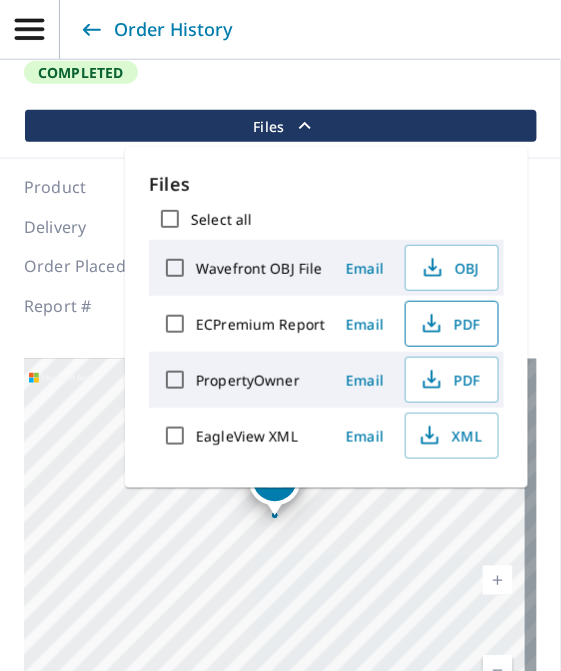 click on "PDF" at bounding box center (450, 324) 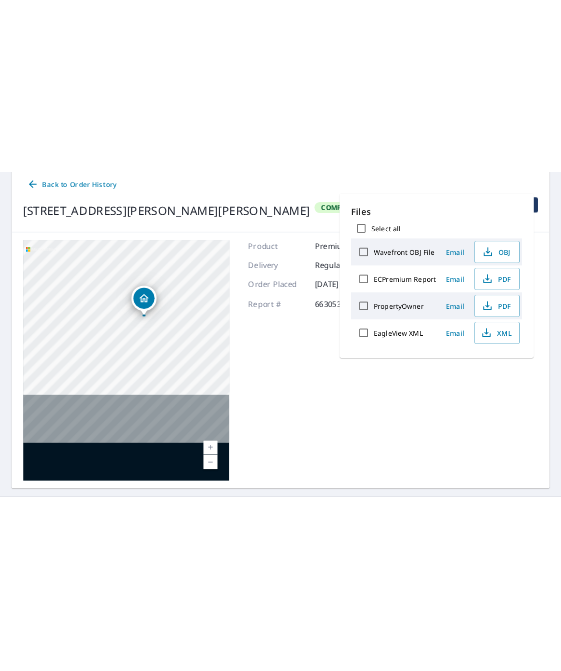 scroll, scrollTop: 253, scrollLeft: 0, axis: vertical 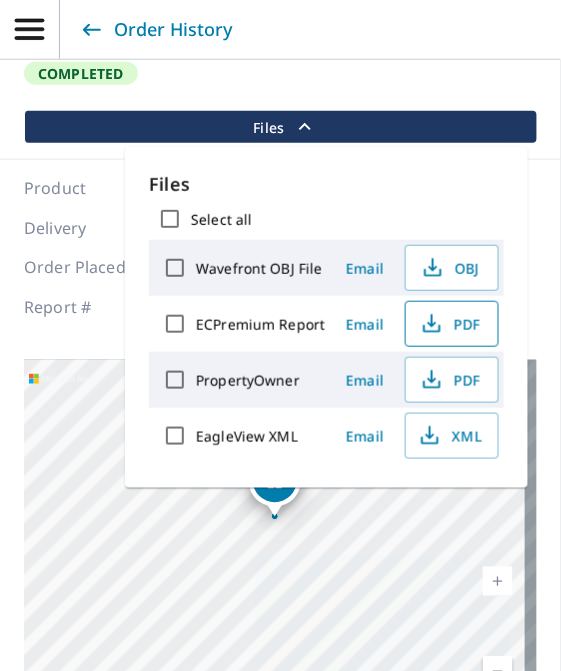 click on "PDF" at bounding box center (450, 324) 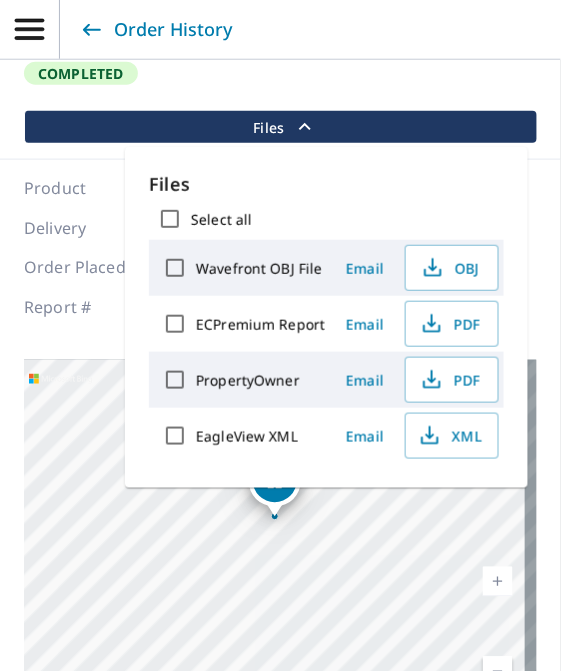 click on "[STREET_ADDRESS][PERSON_NAME][PERSON_NAME] Completed" at bounding box center (280, 37) 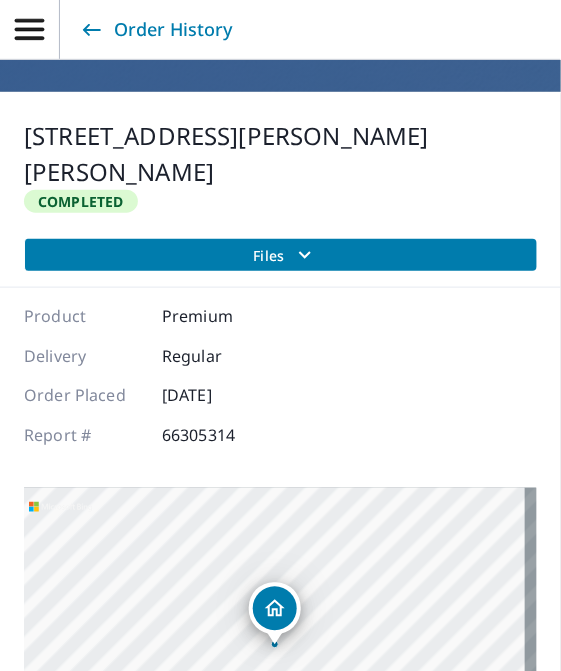 scroll, scrollTop: 0, scrollLeft: 0, axis: both 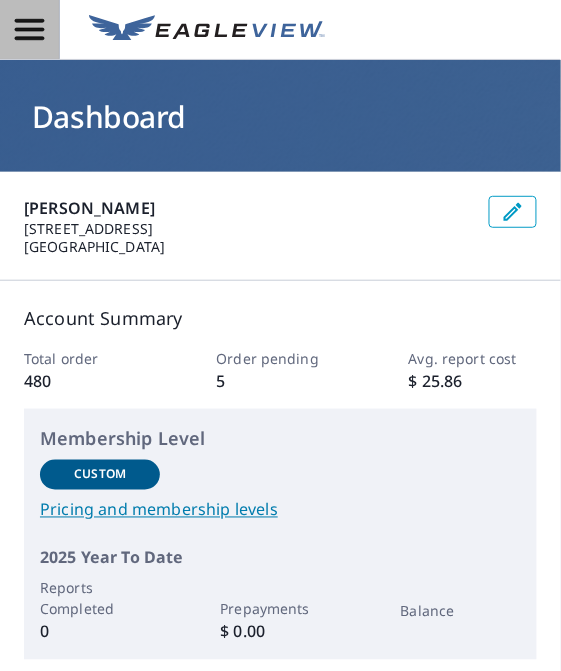 click 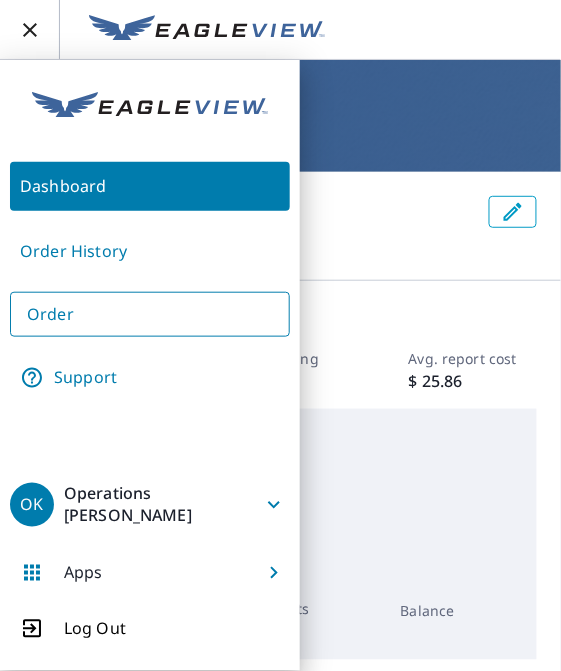 click on "[STREET_ADDRESS]" at bounding box center (248, 229) 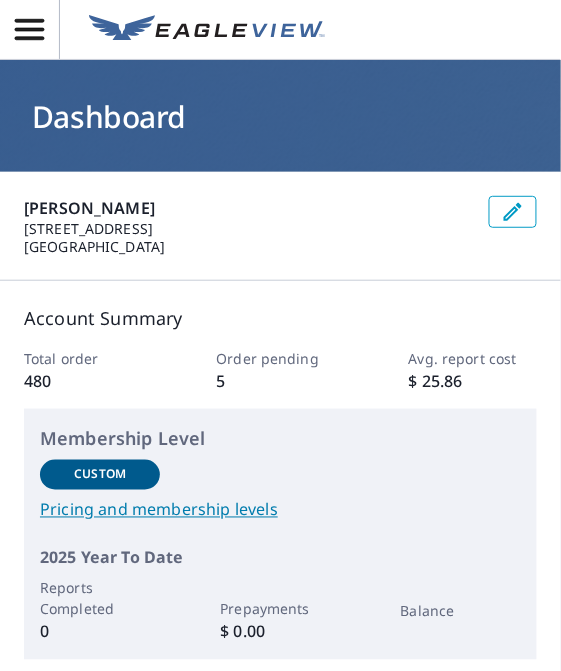 click 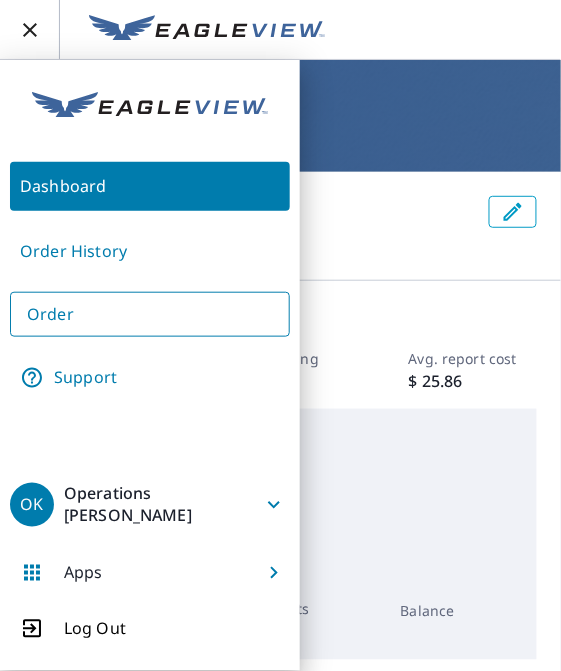 click on "[STREET_ADDRESS]" at bounding box center (248, 229) 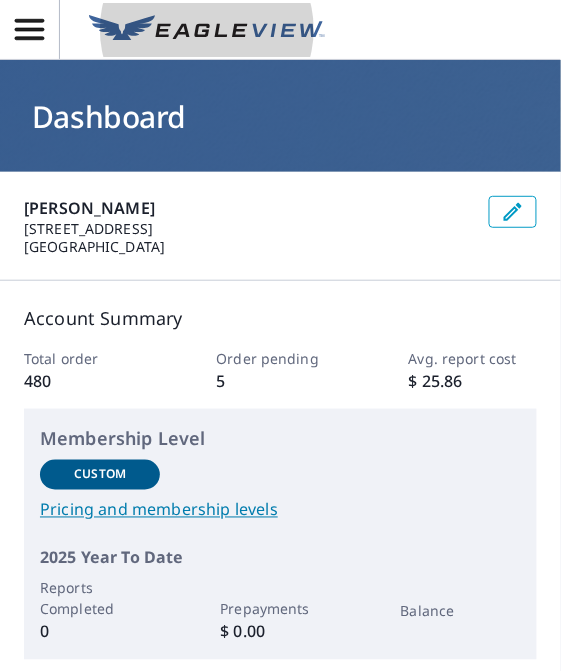 click at bounding box center (207, 30) 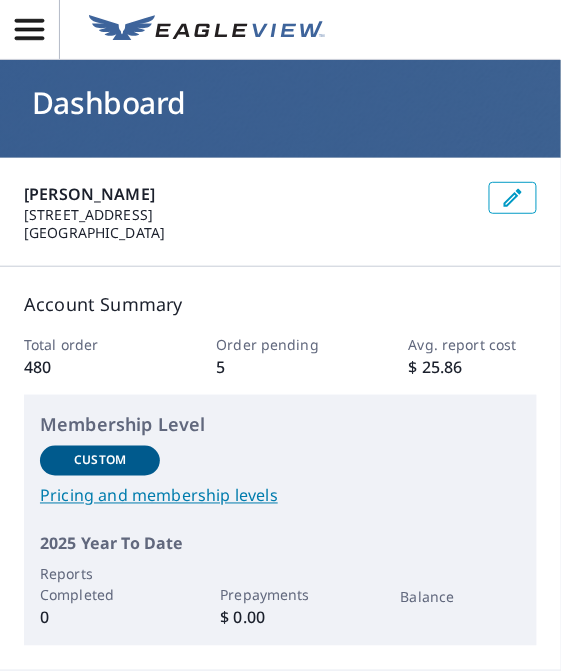 scroll, scrollTop: 0, scrollLeft: 0, axis: both 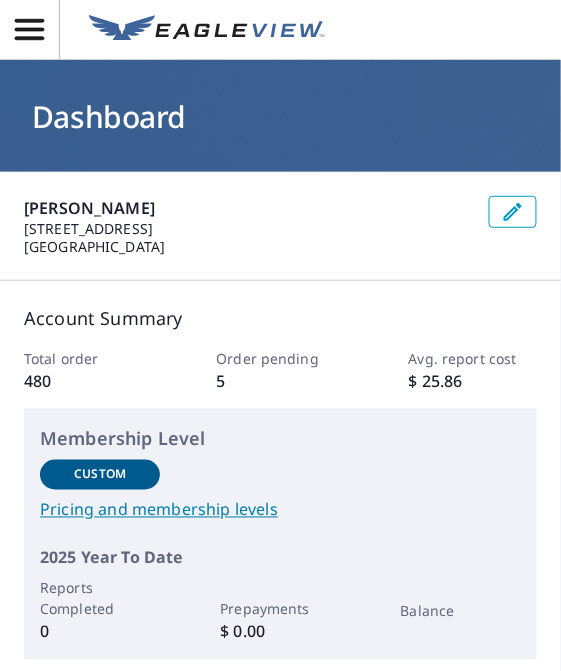 click 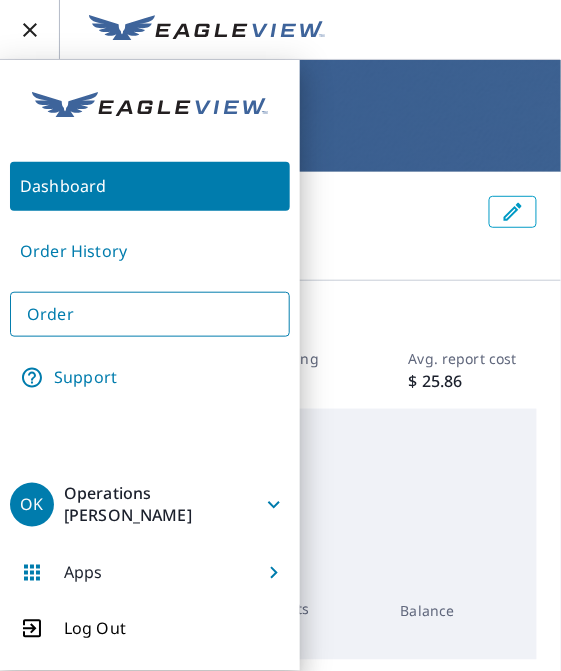 click on "Order" at bounding box center [150, 314] 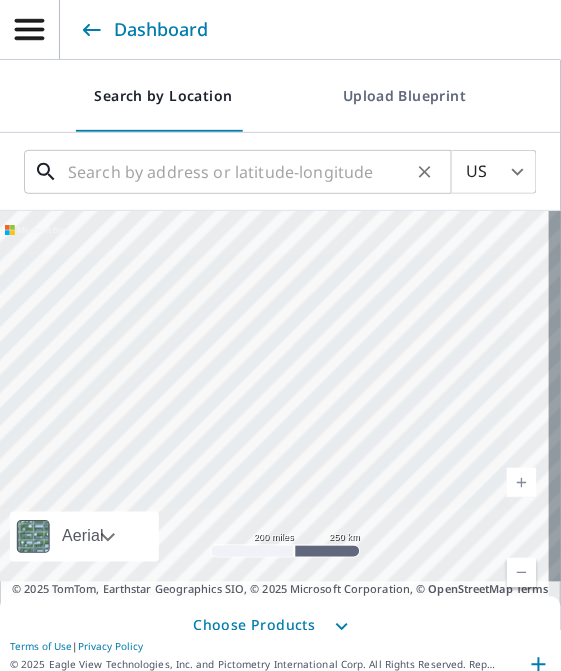 click at bounding box center (239, 172) 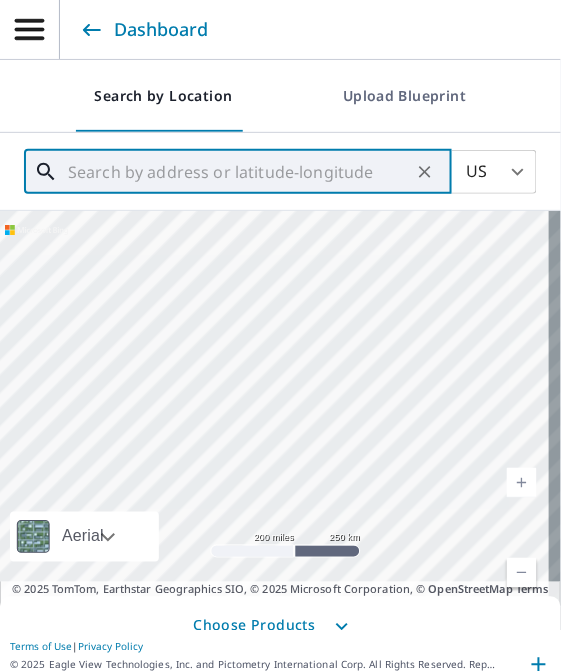 paste on "[STREET_ADDRESS]" 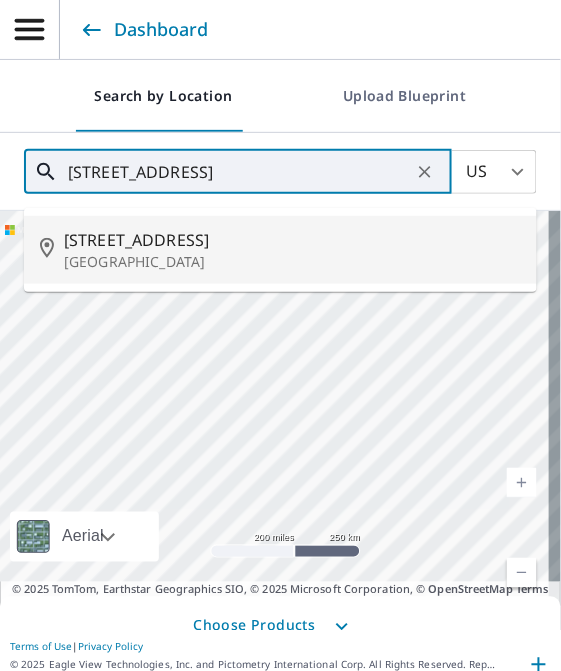 click on "[GEOGRAPHIC_DATA]" at bounding box center (292, 262) 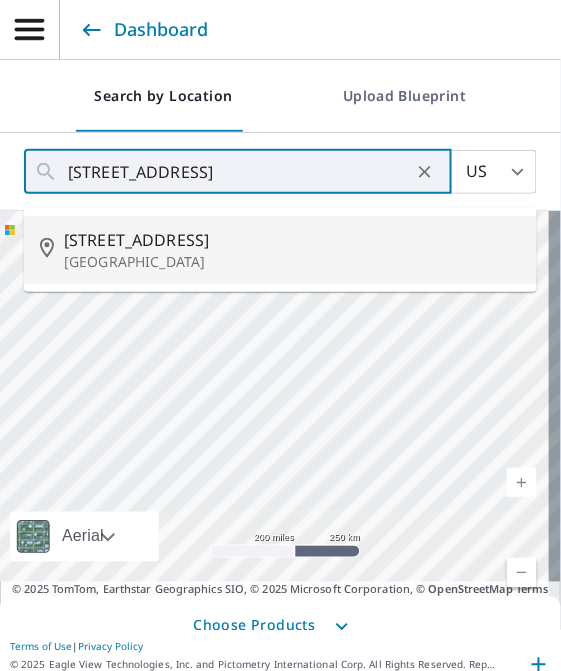 type on "[STREET_ADDRESS]" 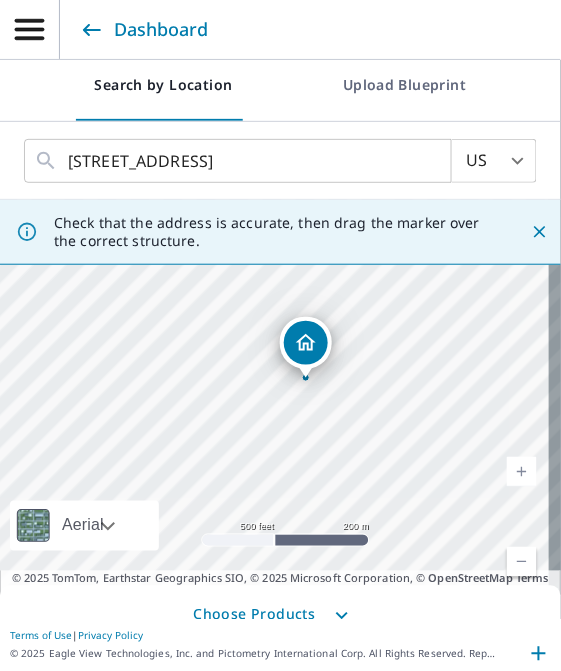 scroll, scrollTop: 14, scrollLeft: 0, axis: vertical 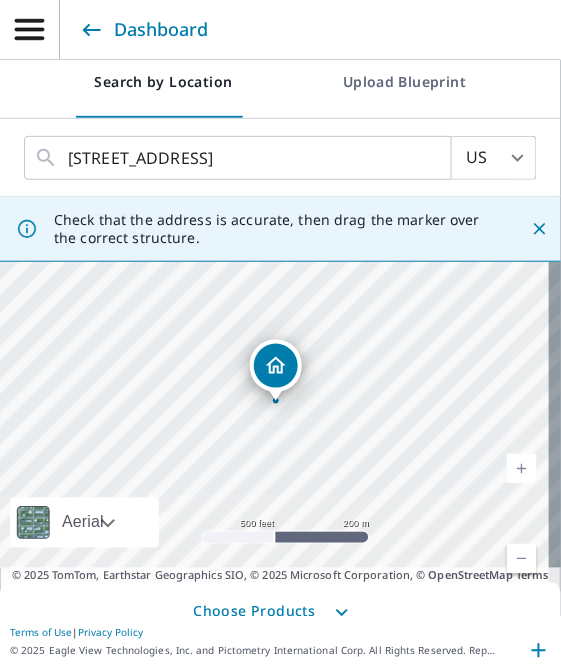 click 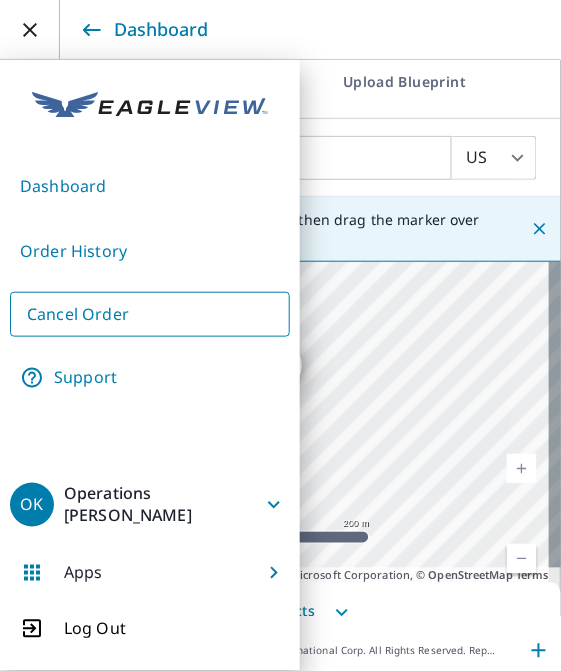 click on "Dashboard" at bounding box center (280, 30) 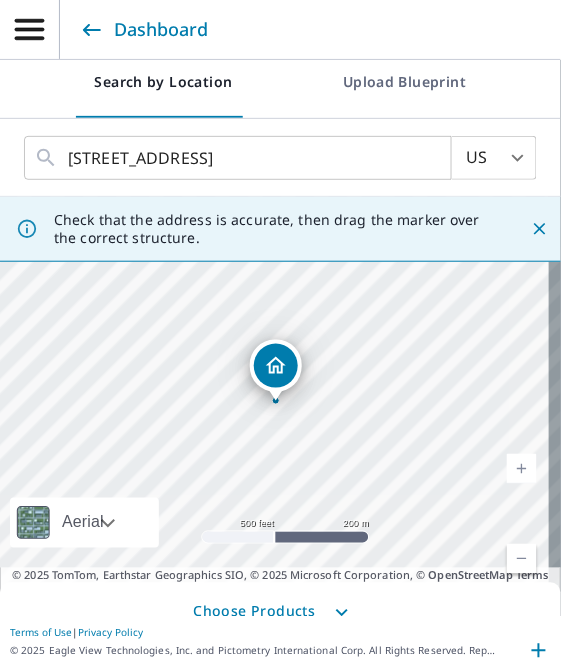 click on "Terms of Use  |  Privacy Policy © 2025 Eagle View Technologies, Inc. and Pictometry International Corp. All Rights Reserved. Reports issued by EagleView Technologies are covered by   one or more international and U.S. patents and pending applications, including U.S. Patent Nos. 8,078,436; 8,145,578; 8,170,840; 8,209,152;   8,515,125; 8,825,454; 9,135,737; 8,670,961; 9,514,568; 8,818,770; 8,542,880; 9,244,589; 9,329,749; 8,938,090 and 9,183,538. Other Patents Pending." at bounding box center [280, 645] 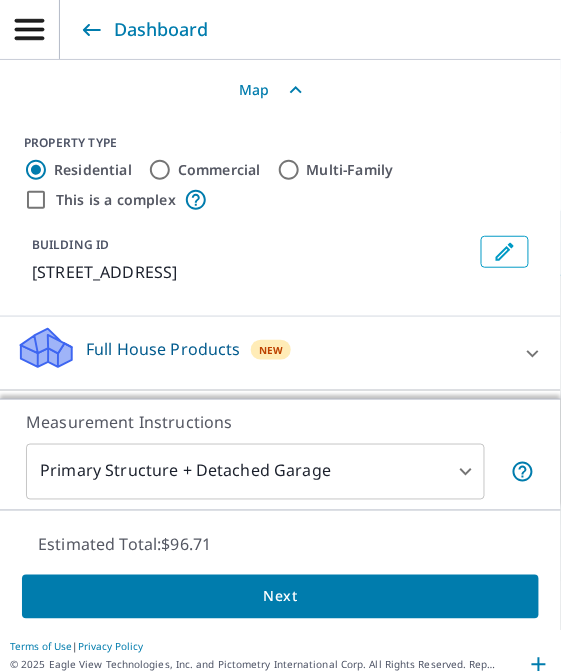 scroll, scrollTop: 14, scrollLeft: 0, axis: vertical 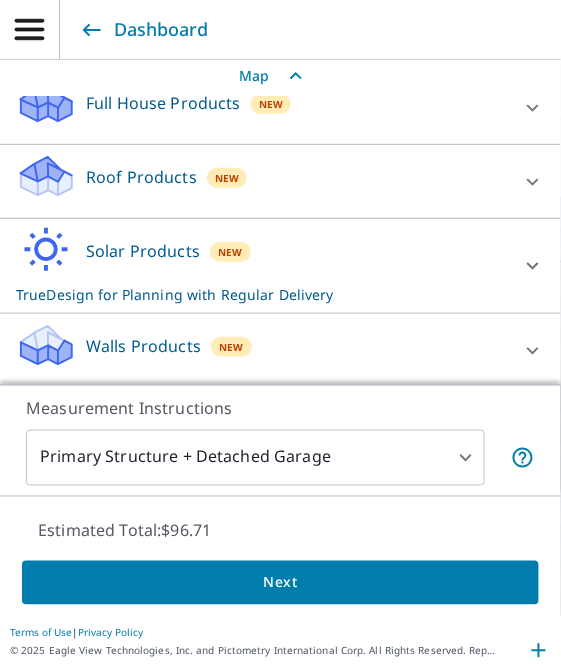 click on "Roof Products New" at bounding box center [262, 181] 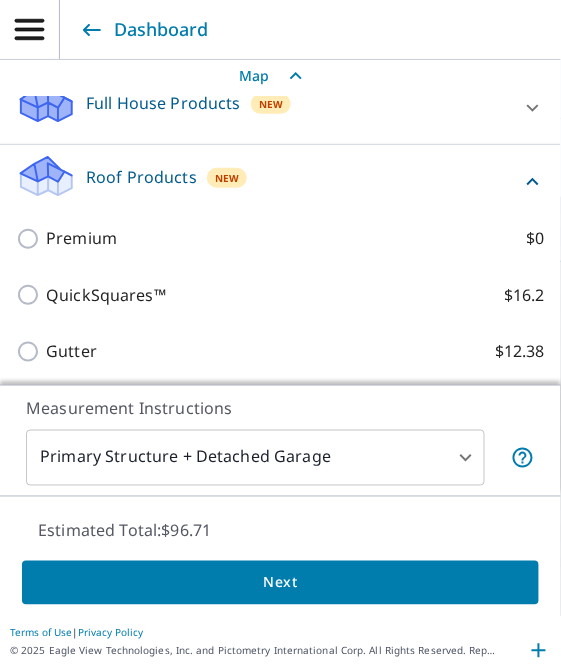 click on "Premium" at bounding box center [81, 238] 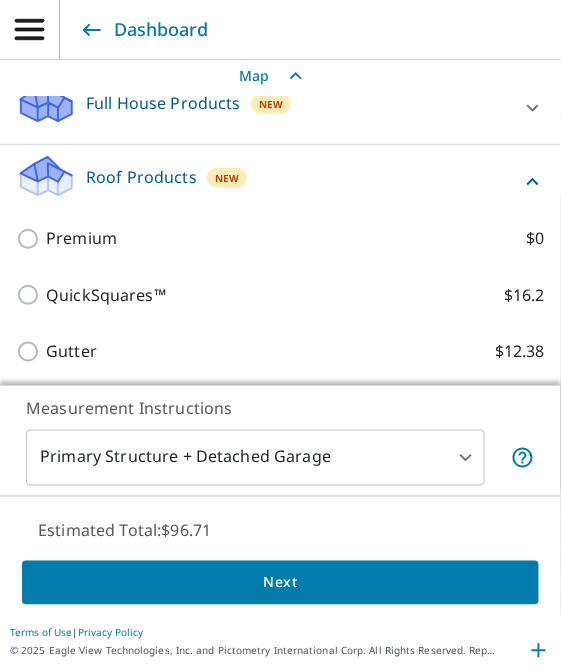 click on "Premium $0" at bounding box center [31, 239] 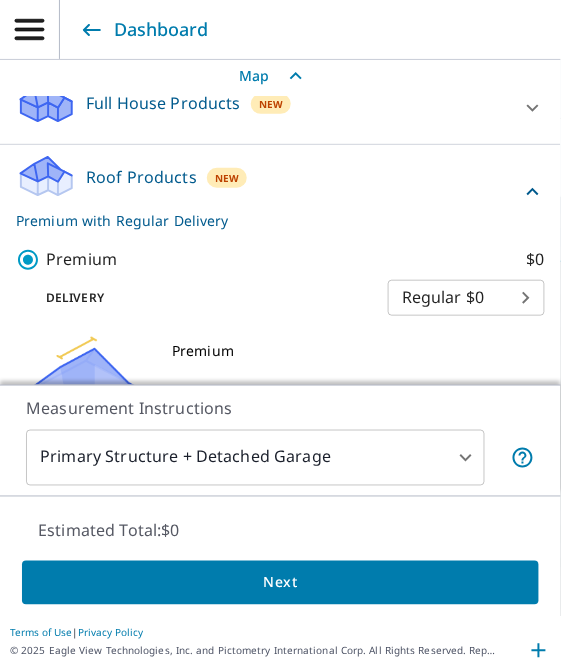 click on "Next" at bounding box center [280, 583] 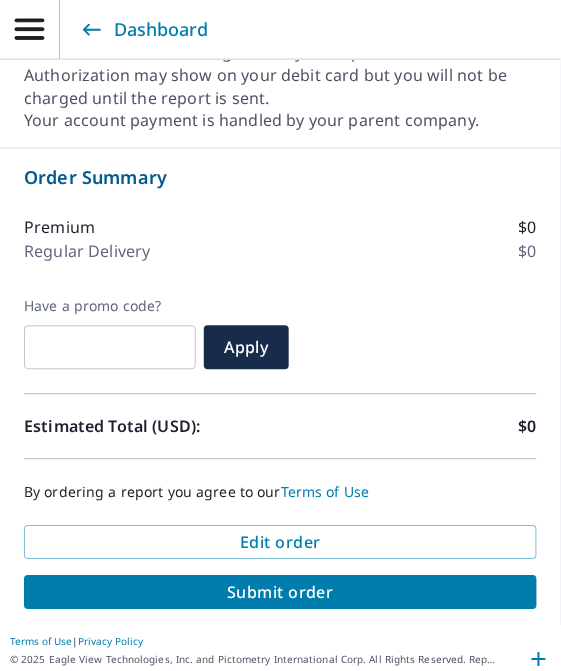 scroll, scrollTop: 1258, scrollLeft: 0, axis: vertical 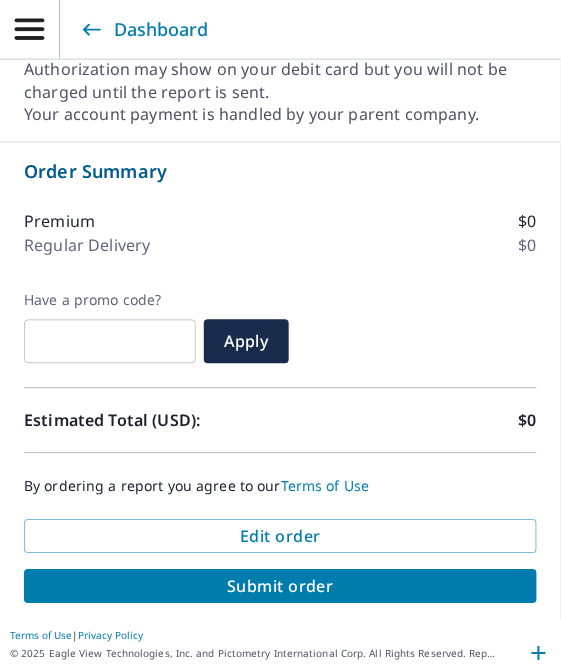 click on "Submit order" at bounding box center (280, 587) 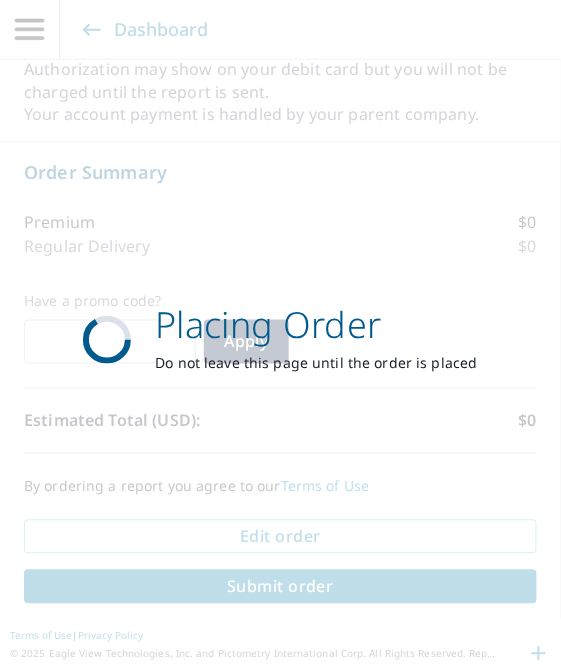 scroll, scrollTop: 1085, scrollLeft: 0, axis: vertical 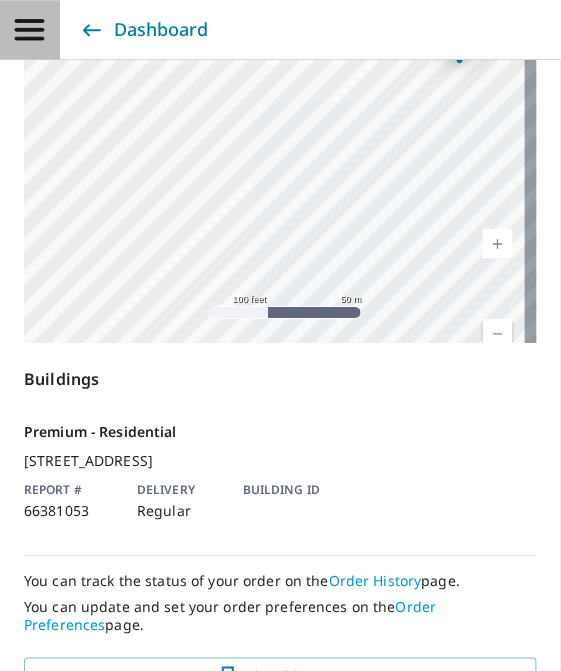 click 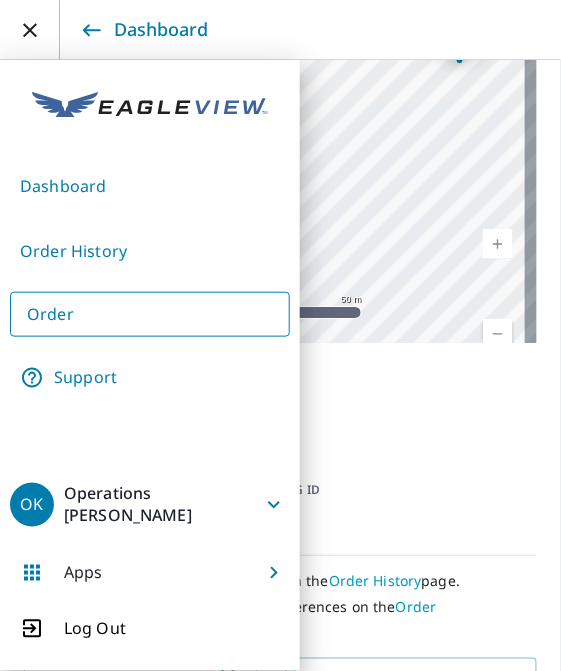 click on "Order" at bounding box center (150, 314) 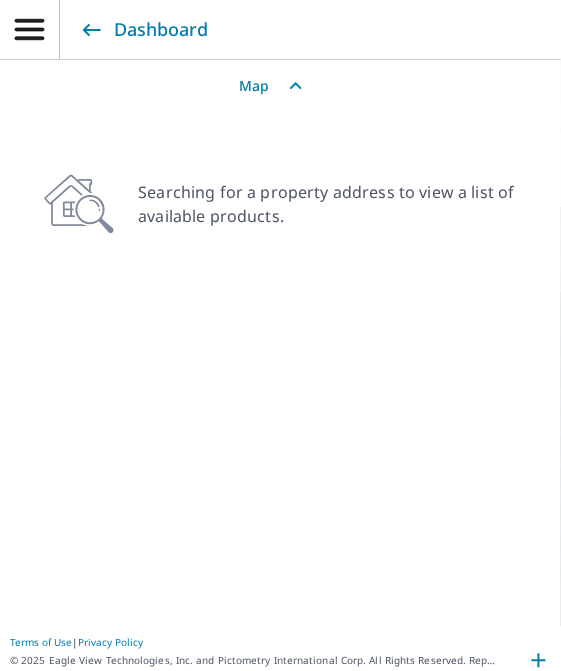 scroll, scrollTop: 0, scrollLeft: 0, axis: both 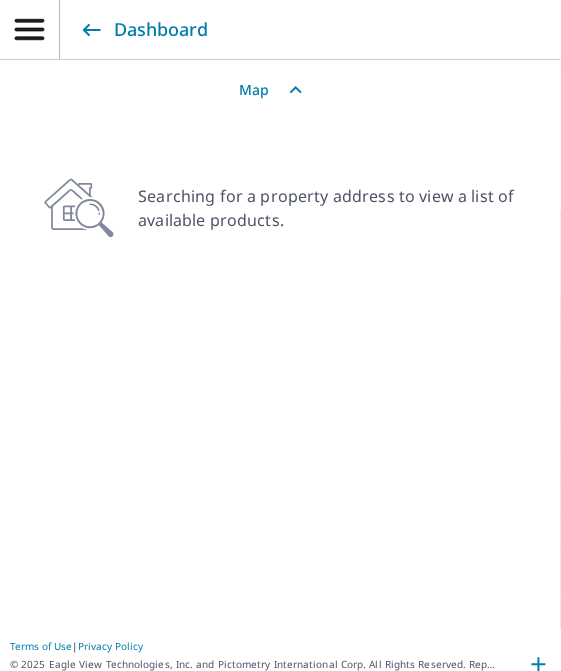 click 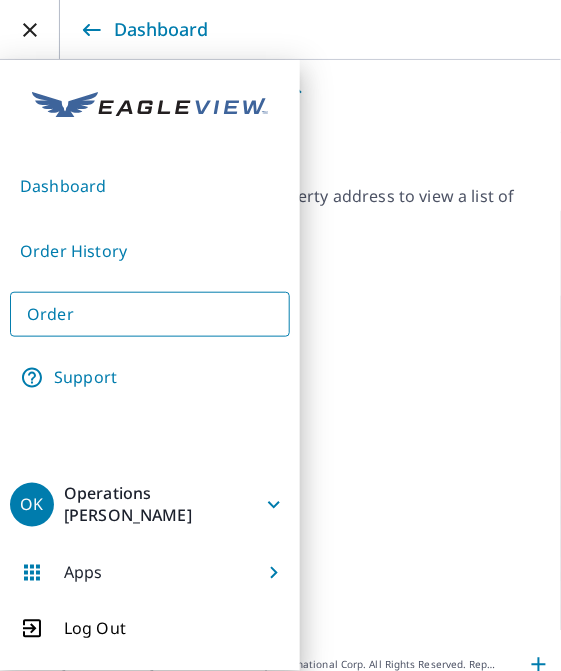click on "Order" at bounding box center [150, 314] 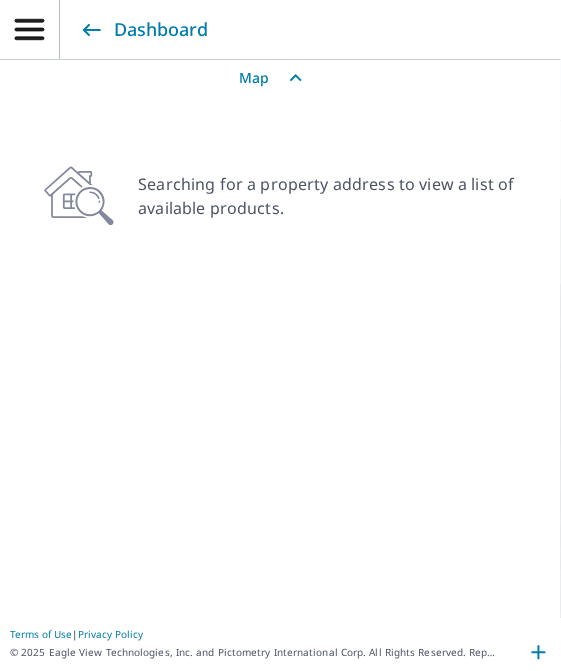 scroll, scrollTop: 14, scrollLeft: 0, axis: vertical 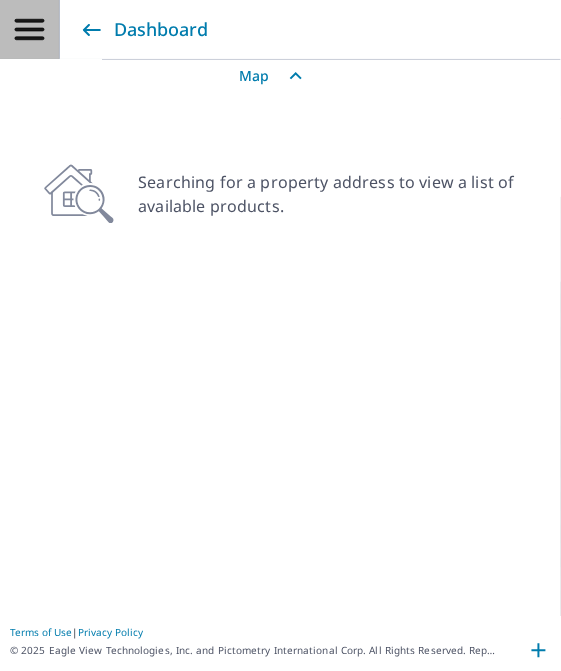 click 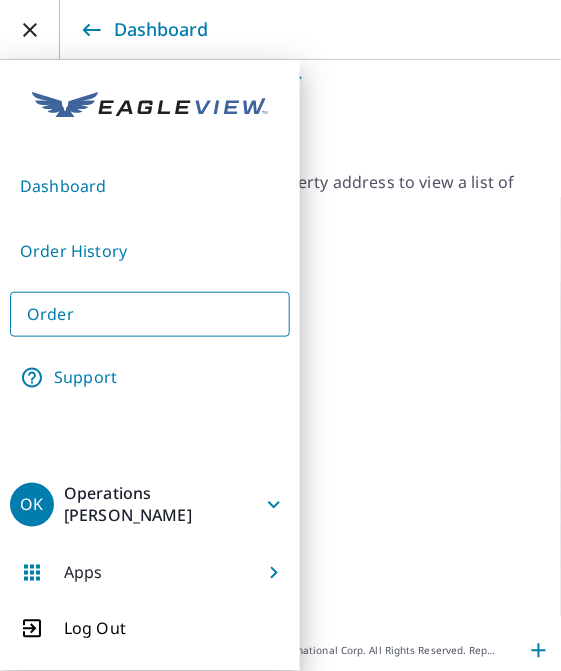 click on "Order" at bounding box center (150, 314) 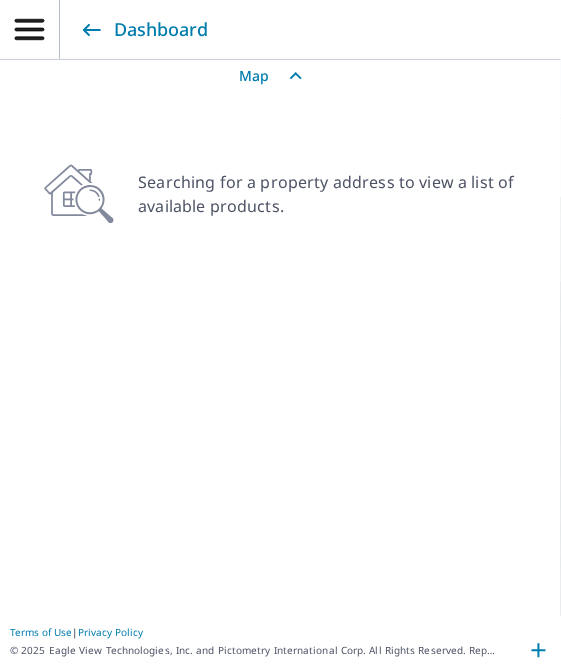 click 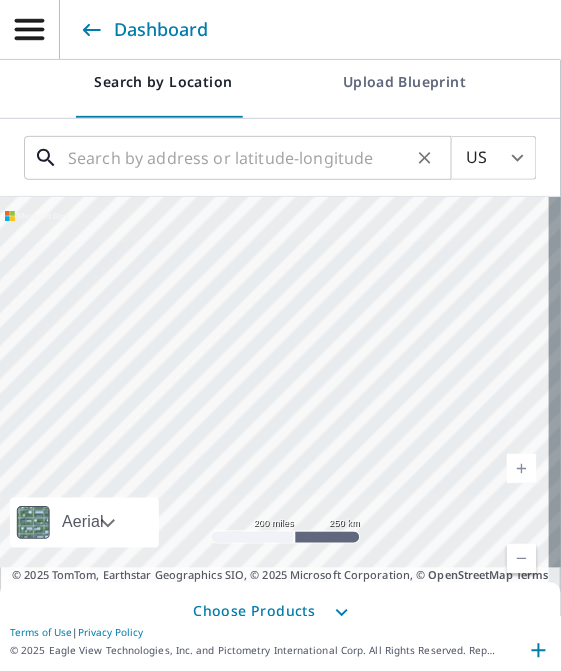 click at bounding box center [239, 158] 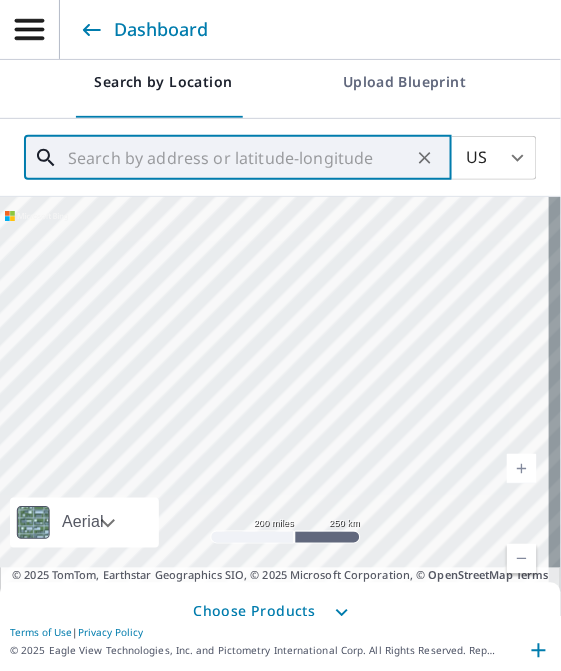 paste on "[STREET_ADDRESS]" 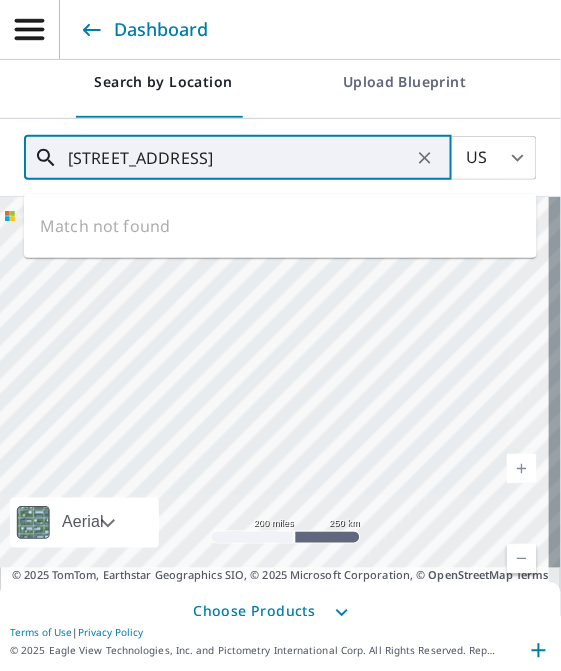 click on "[STREET_ADDRESS]" at bounding box center [239, 158] 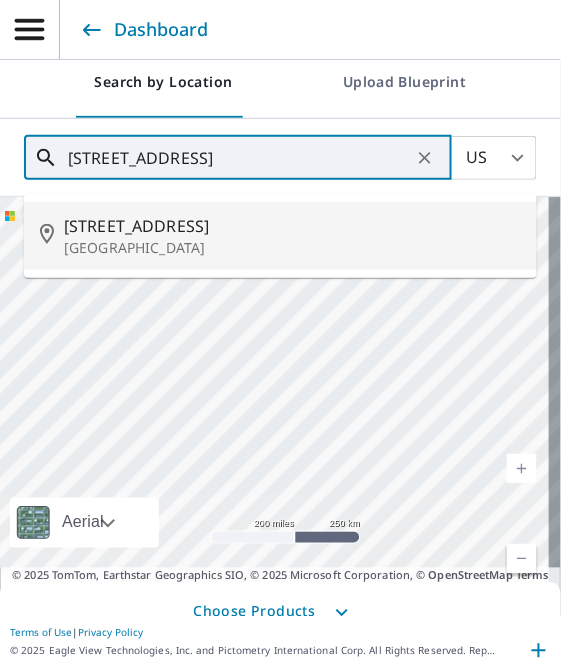 click on "[GEOGRAPHIC_DATA]" at bounding box center [292, 248] 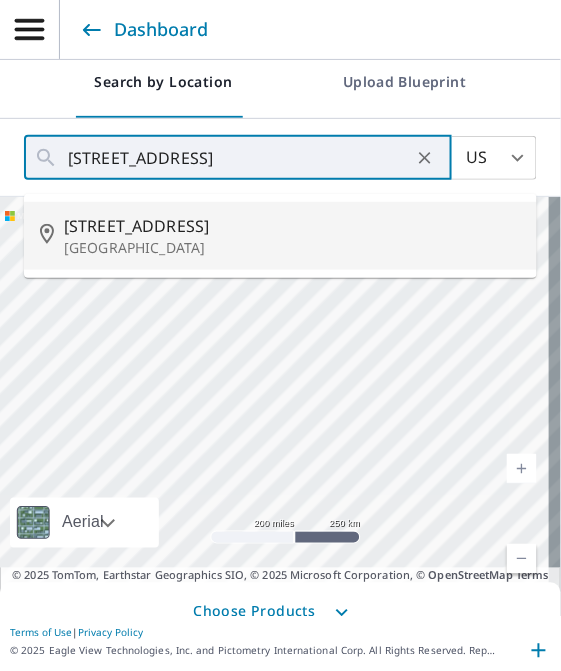 type on "[STREET_ADDRESS]" 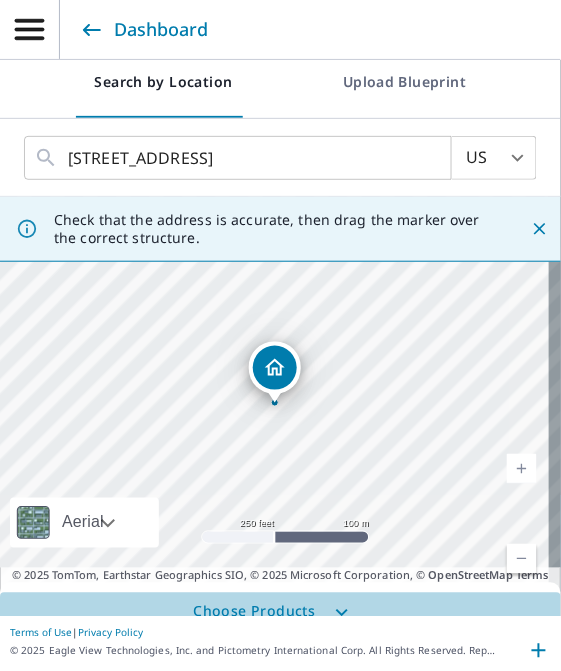 click 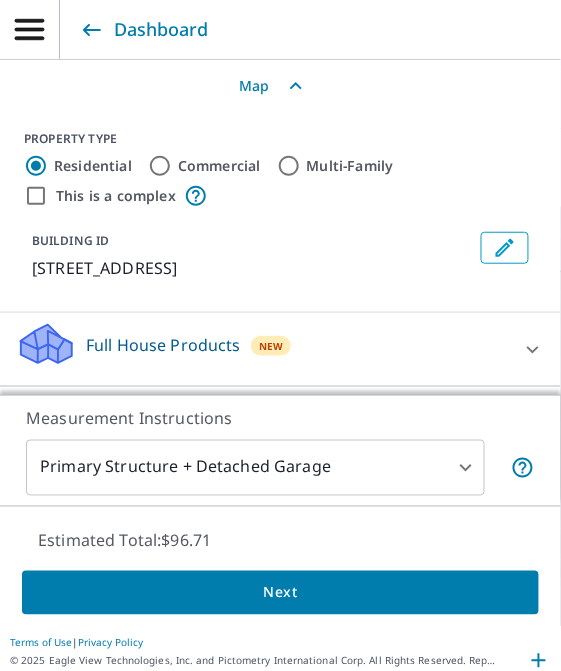 scroll, scrollTop: 0, scrollLeft: 0, axis: both 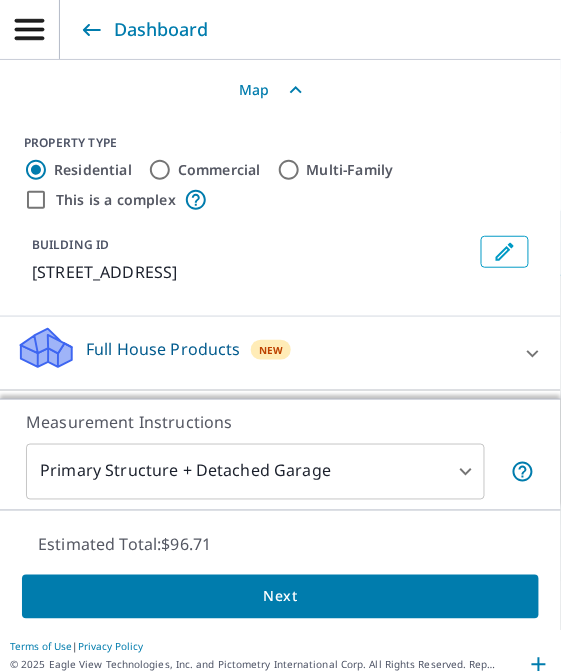 click 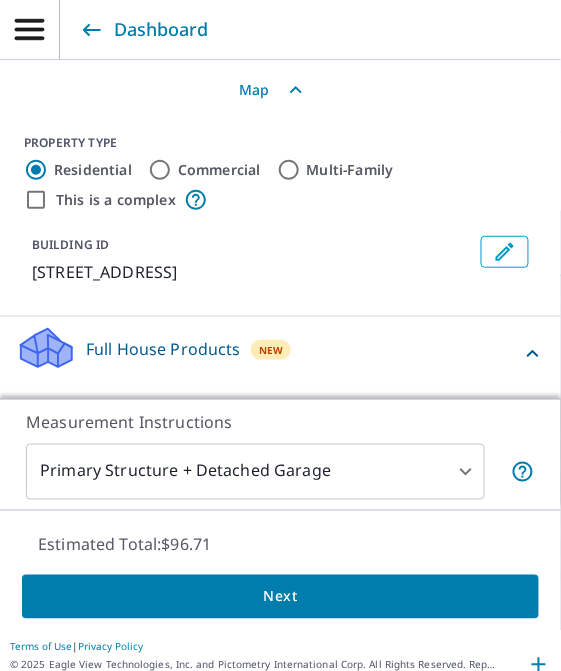click 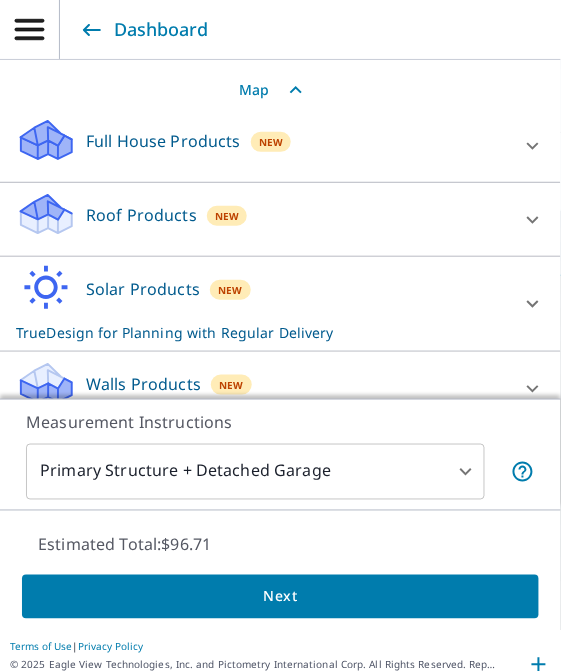 scroll, scrollTop: 232, scrollLeft: 0, axis: vertical 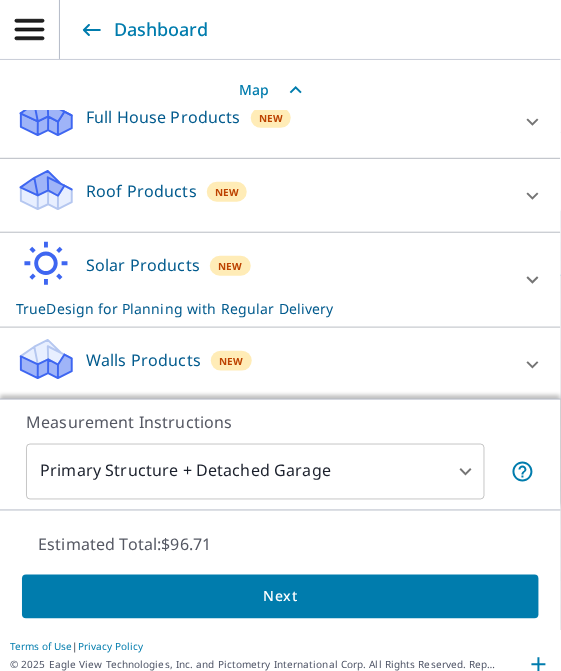 click on "New" at bounding box center (227, 192) 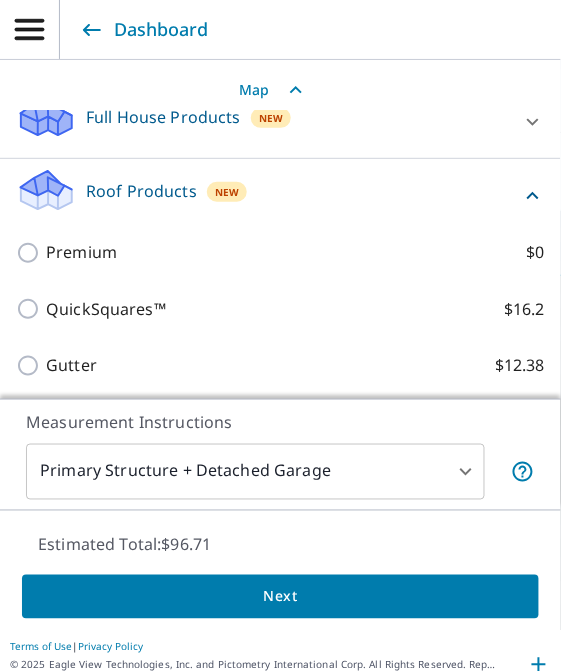 click on "Premium $0" at bounding box center [31, 253] 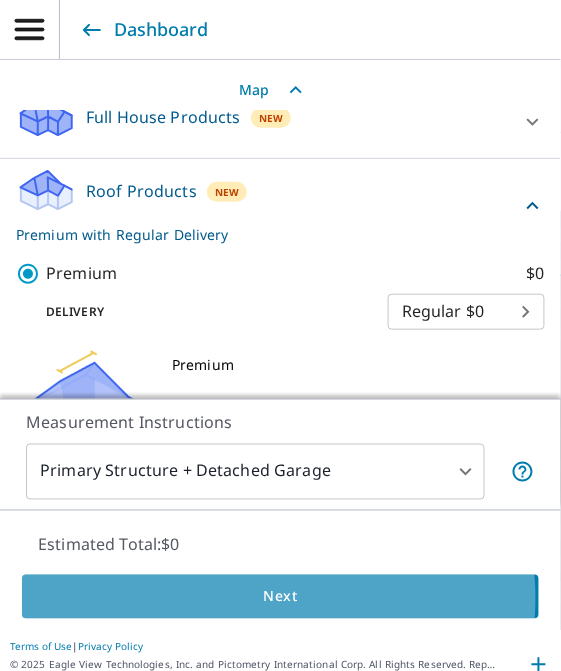 click on "Next" at bounding box center (280, 597) 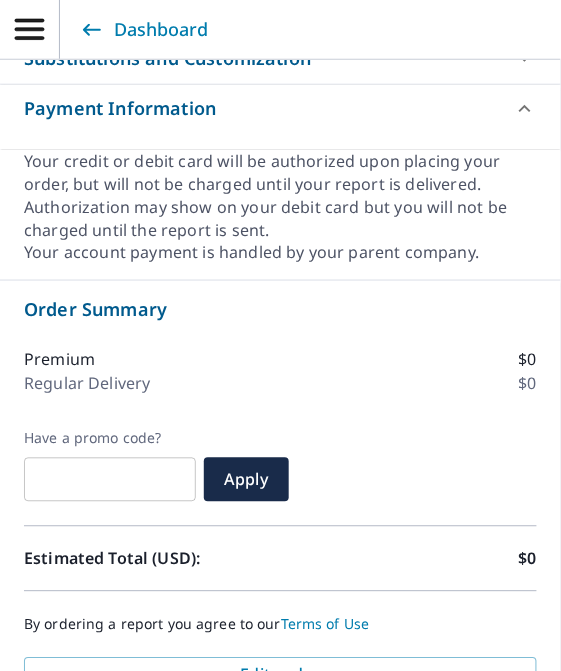 scroll, scrollTop: 1258, scrollLeft: 0, axis: vertical 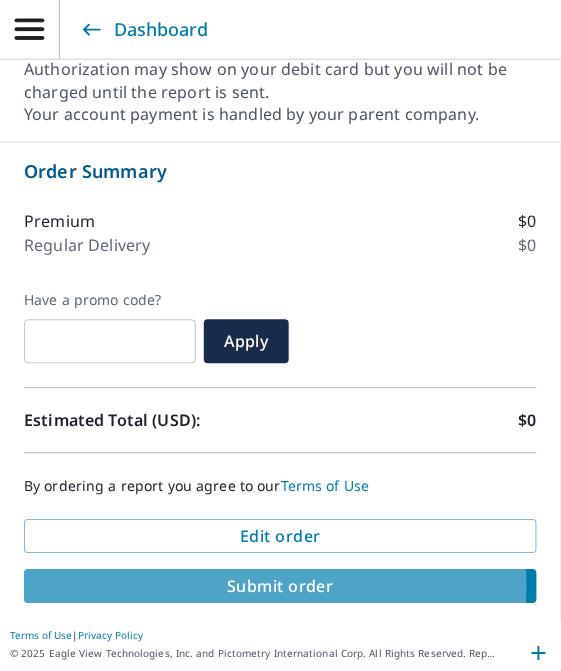 click on "Submit order" at bounding box center (280, 587) 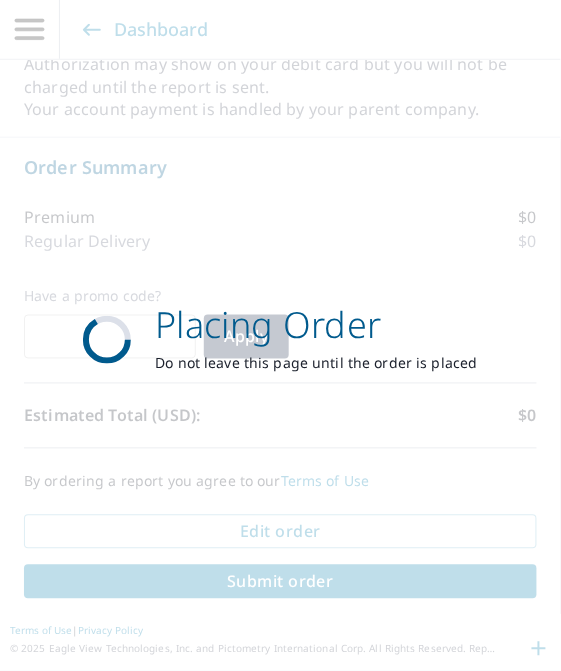scroll, scrollTop: 1085, scrollLeft: 0, axis: vertical 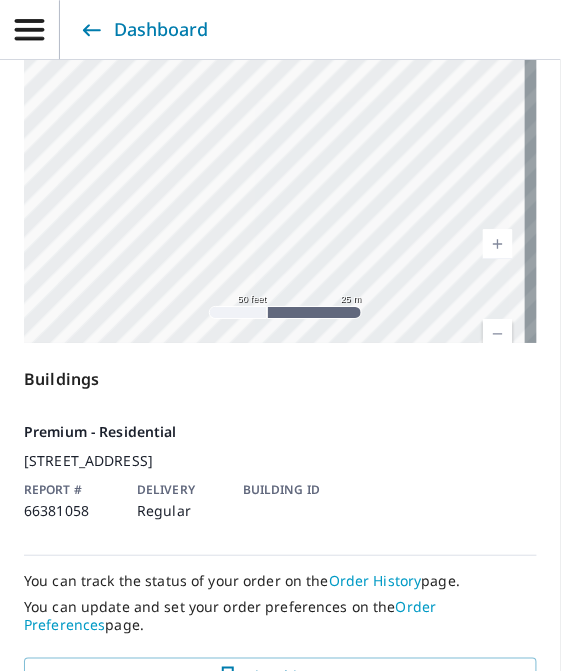 click 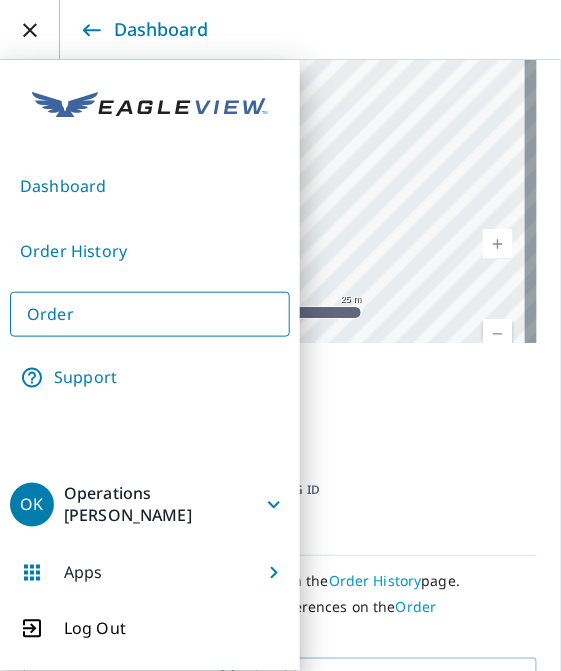 click on "Order History" at bounding box center (150, 251) 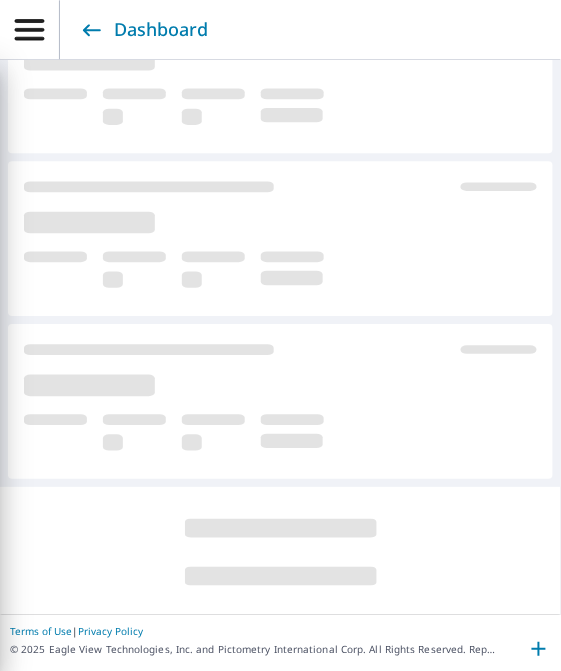 scroll, scrollTop: 482, scrollLeft: 0, axis: vertical 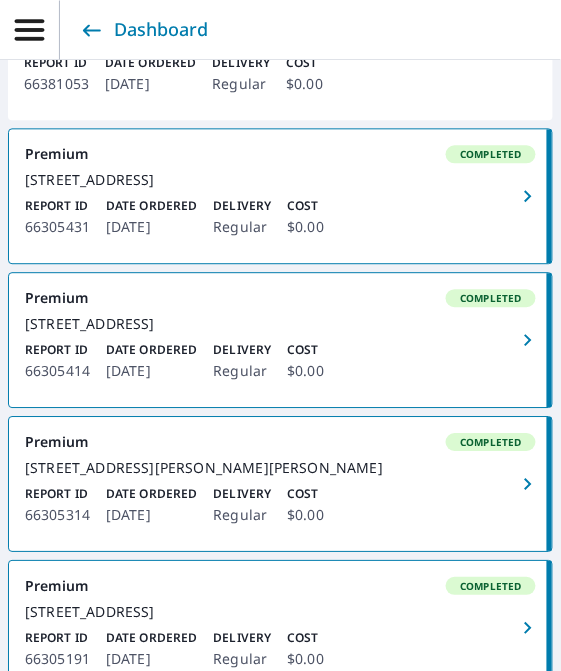 click 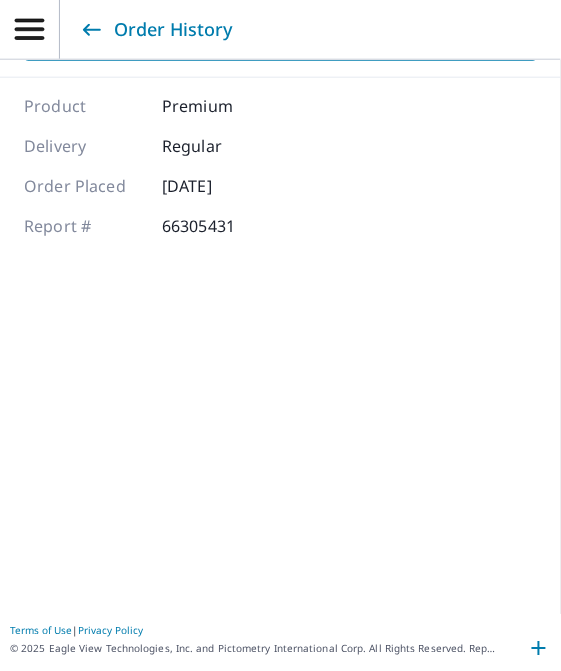 scroll, scrollTop: 229, scrollLeft: 0, axis: vertical 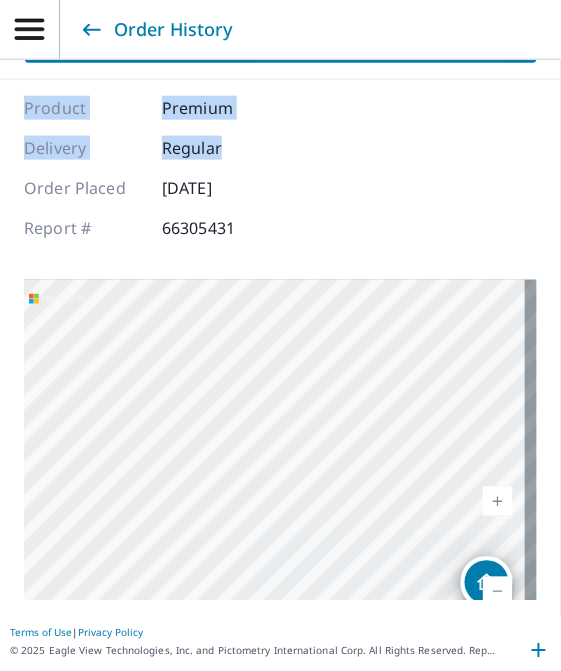 drag, startPoint x: 501, startPoint y: 166, endPoint x: 562, endPoint y: 338, distance: 182.49658 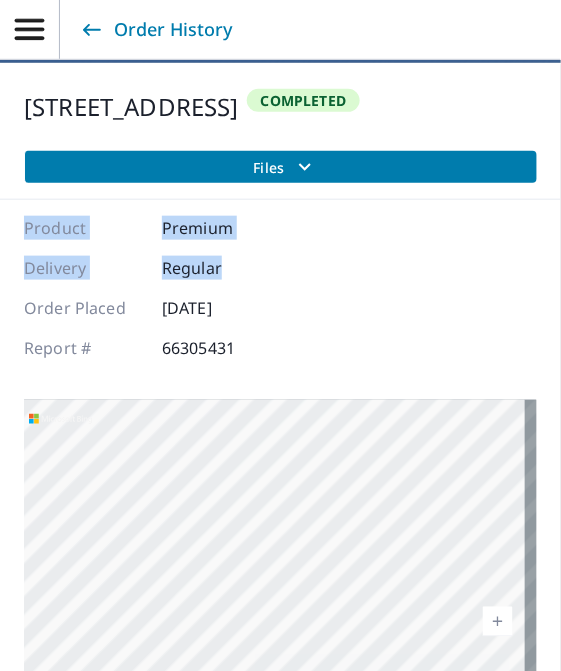 scroll, scrollTop: 0, scrollLeft: 0, axis: both 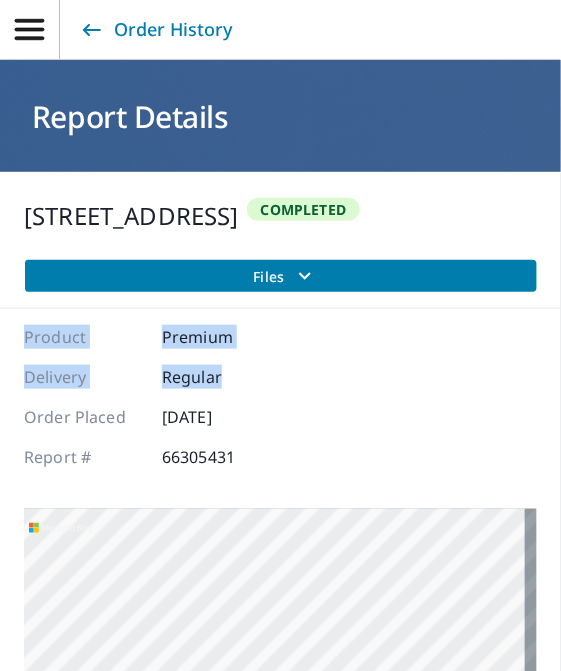 click on "Files" at bounding box center (285, 276) 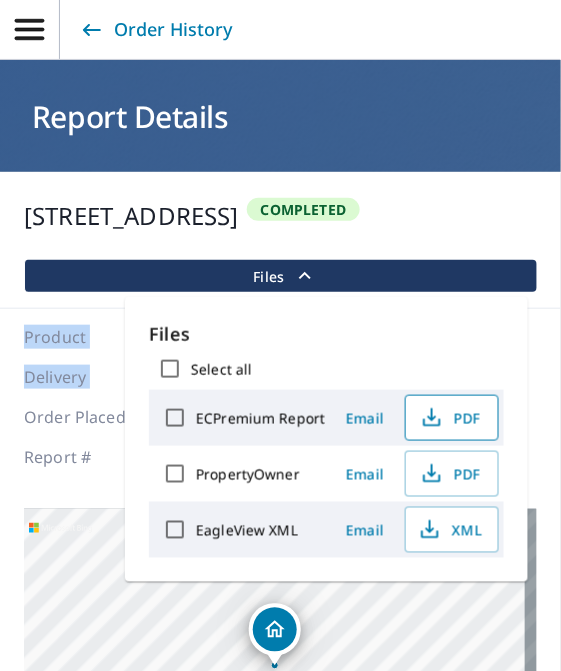 click on "PDF" at bounding box center (450, 418) 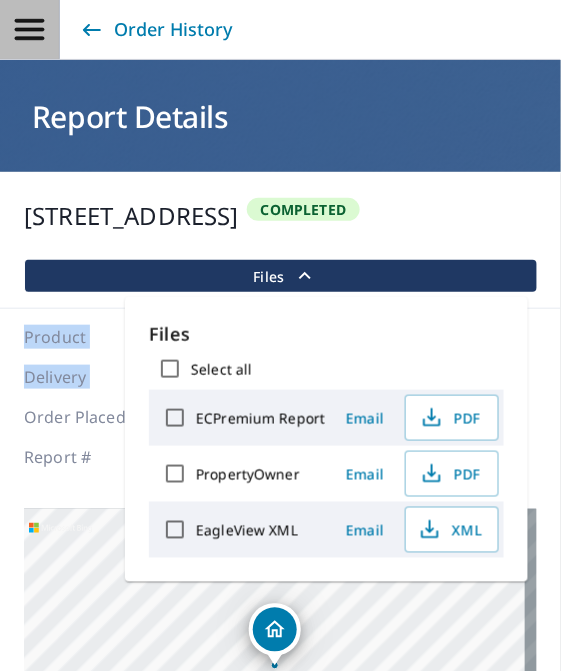 click at bounding box center (29, 29) 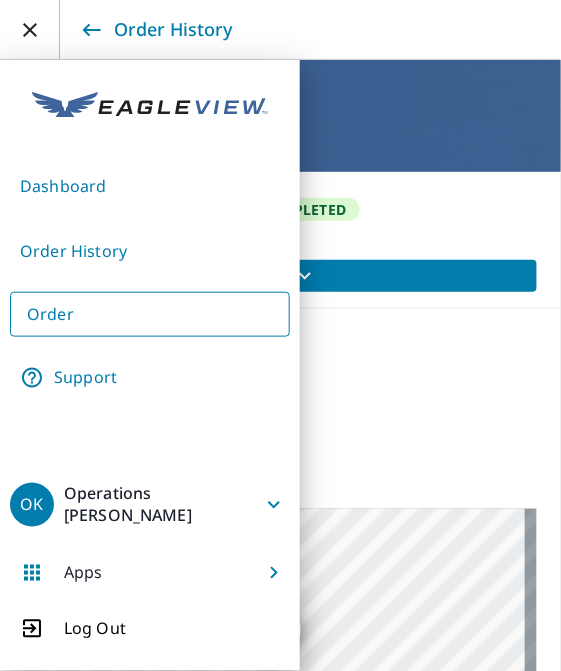 click on "Order" at bounding box center (150, 314) 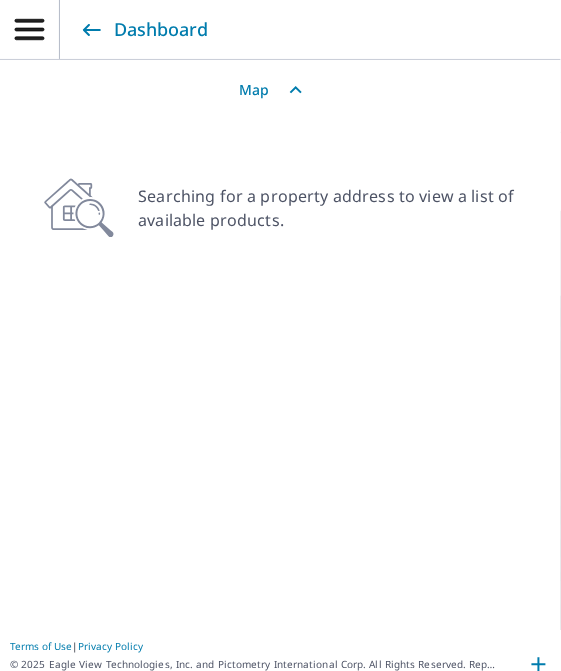 click on "Map" at bounding box center [280, 90] 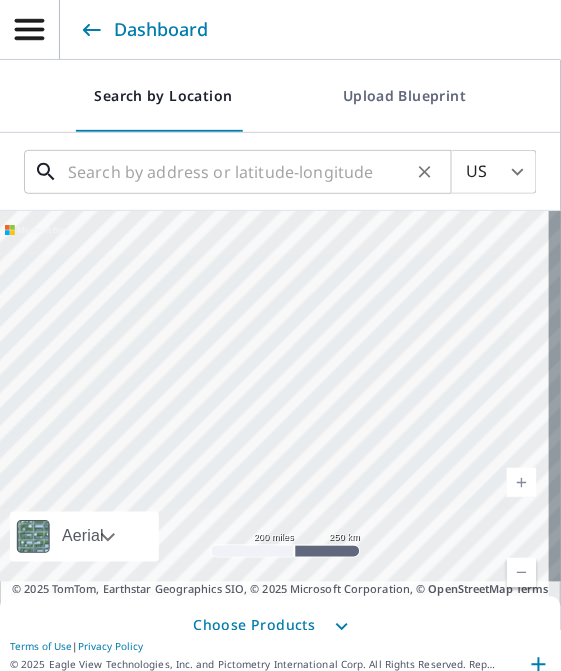click at bounding box center [239, 172] 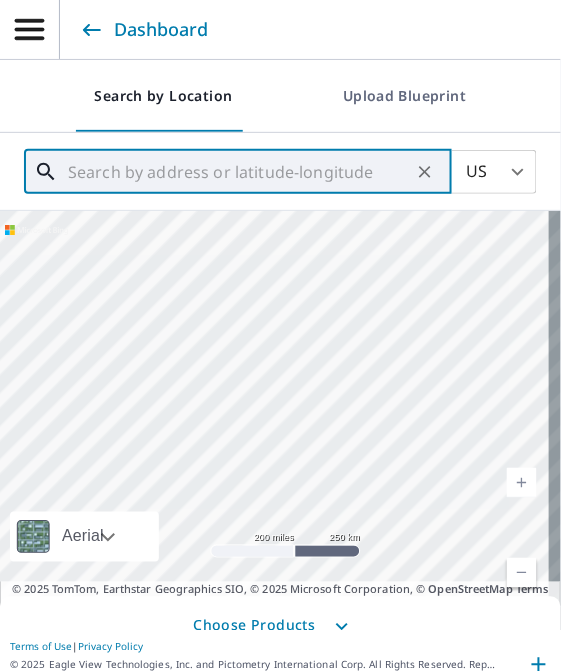paste on "[STREET_ADDRESS] [PERSON_NAME] 33908" 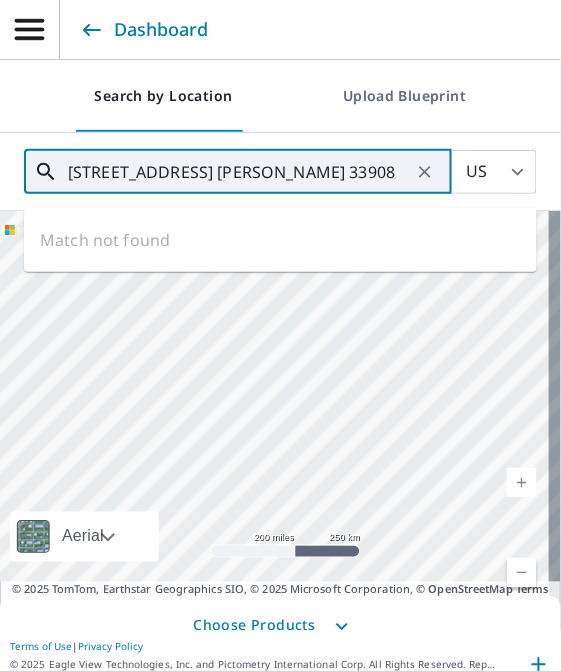 click on "[STREET_ADDRESS] [PERSON_NAME] 33908" at bounding box center (239, 172) 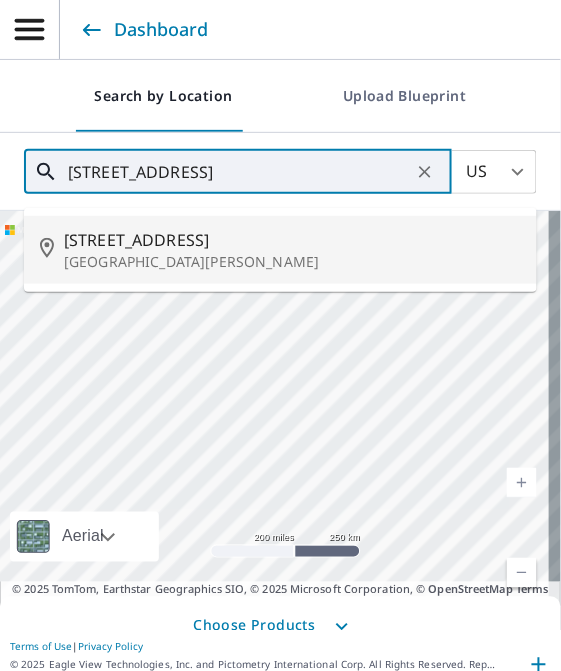 click on "[STREET_ADDRESS]" at bounding box center [292, 240] 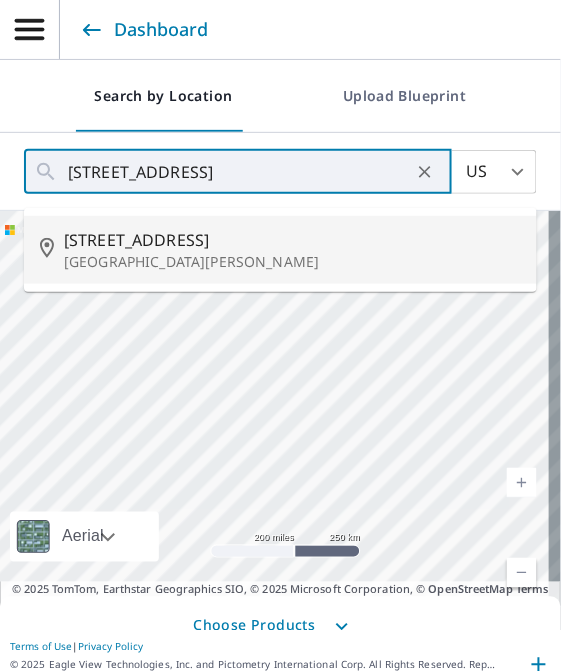 type on "[STREET_ADDRESS][PERSON_NAME]" 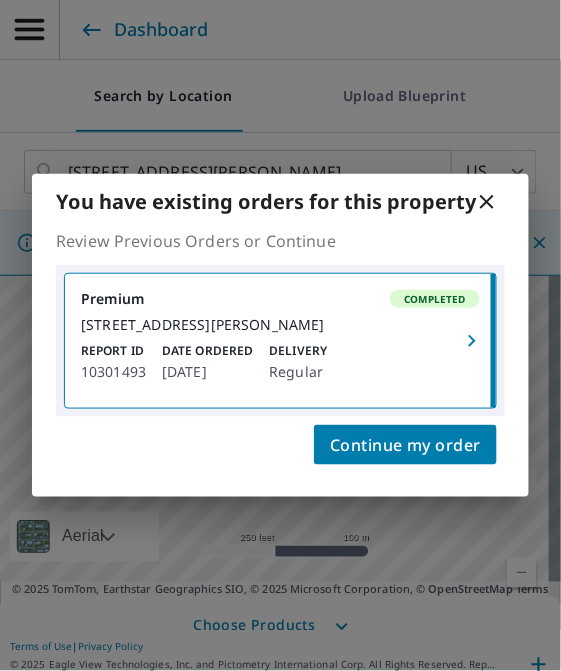 click 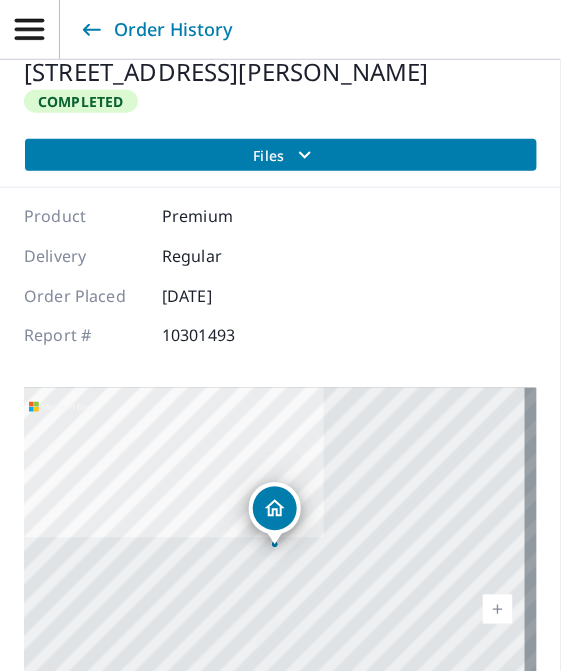 scroll, scrollTop: 160, scrollLeft: 0, axis: vertical 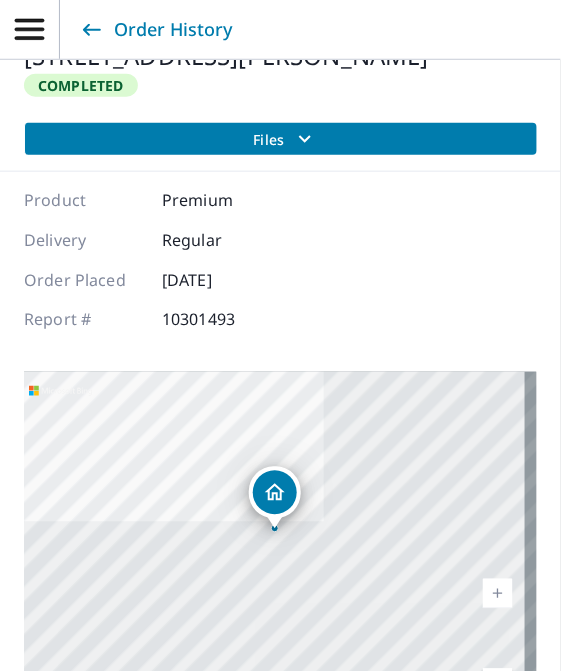 click on "Files" at bounding box center [285, 139] 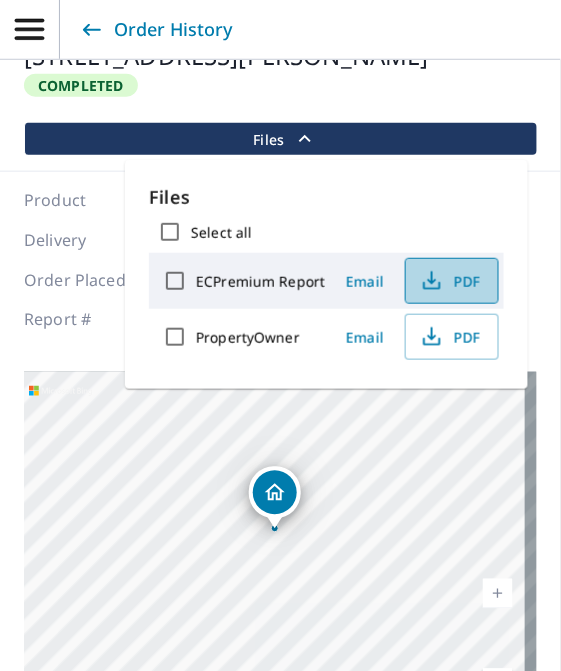 click on "PDF" at bounding box center (450, 281) 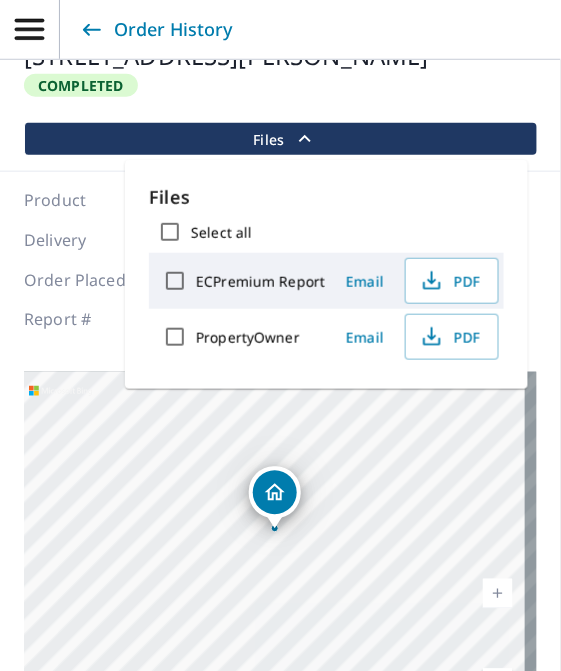click on "Files Select all ECPremium Report Email PDF PropertyOwner Email PDF" at bounding box center (326, 274) 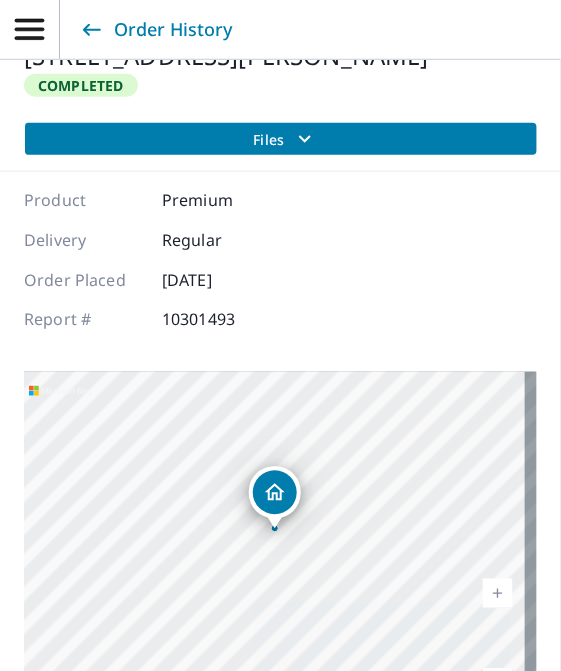 scroll, scrollTop: 0, scrollLeft: 0, axis: both 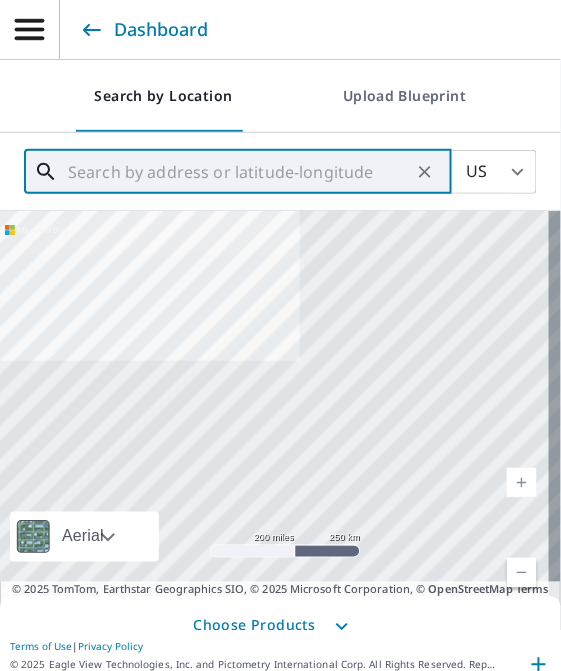 click at bounding box center (239, 172) 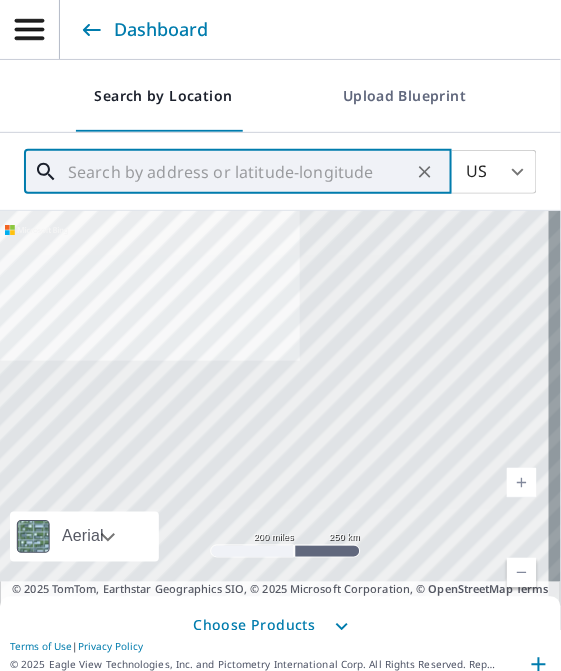 paste on "[STREET_ADDRESS] [PERSON_NAME] 33908" 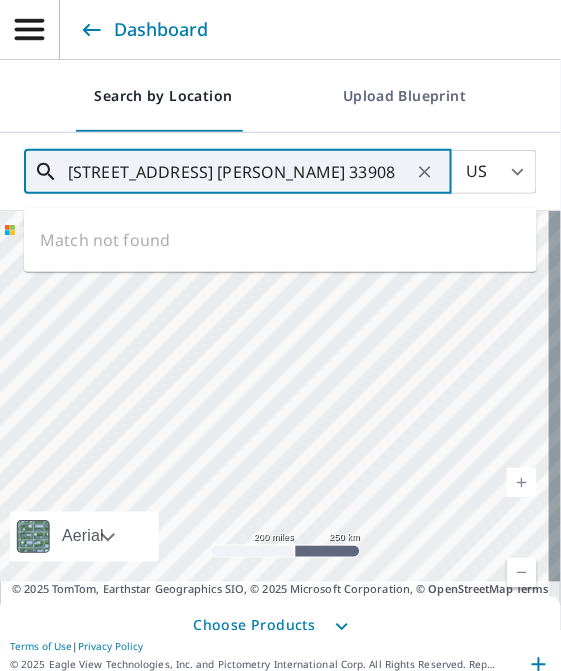 click on "[STREET_ADDRESS] [PERSON_NAME] 33908" at bounding box center (239, 172) 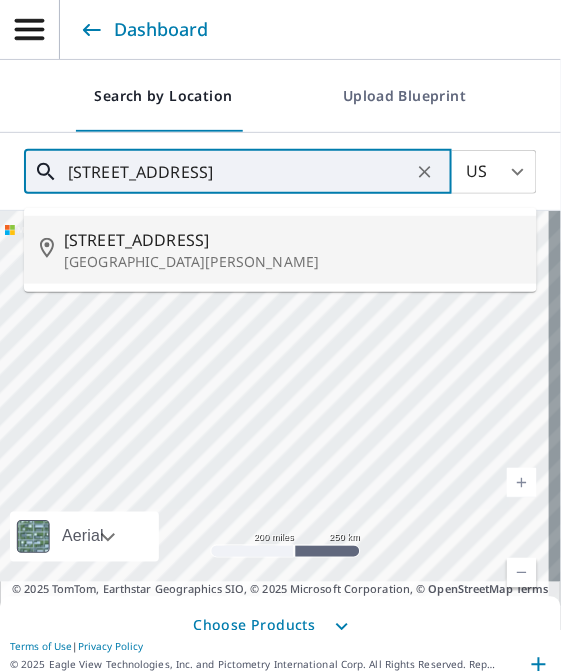 click on "[STREET_ADDRESS]" at bounding box center (292, 240) 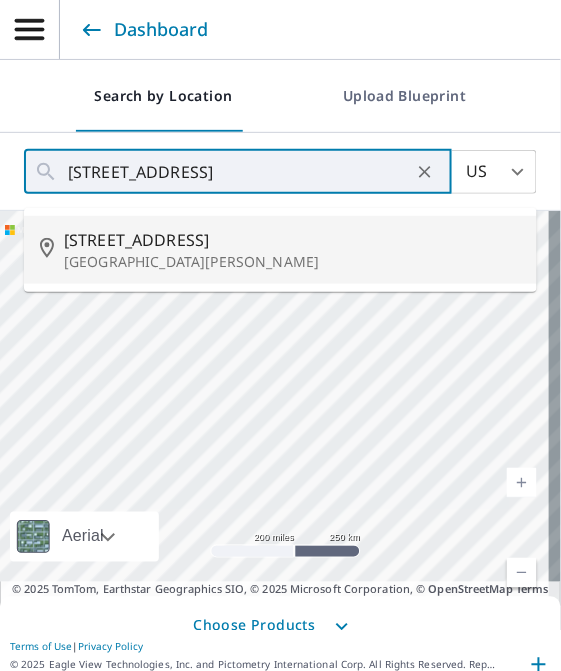 type on "[STREET_ADDRESS][PERSON_NAME]" 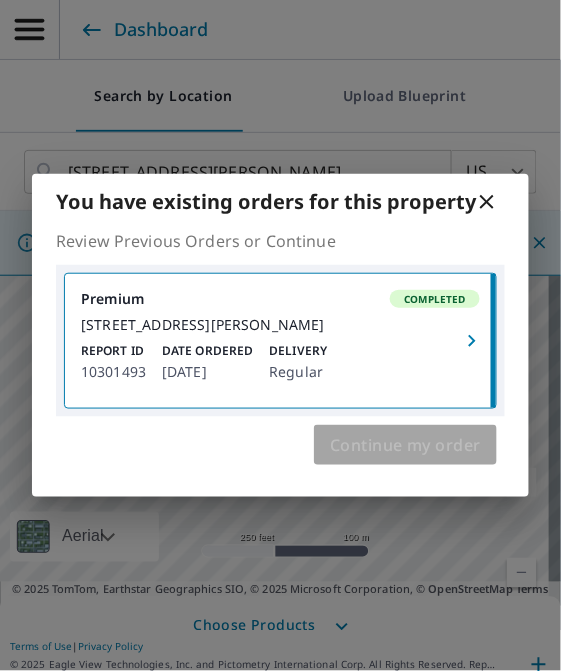 click on "Continue my order" at bounding box center [405, 445] 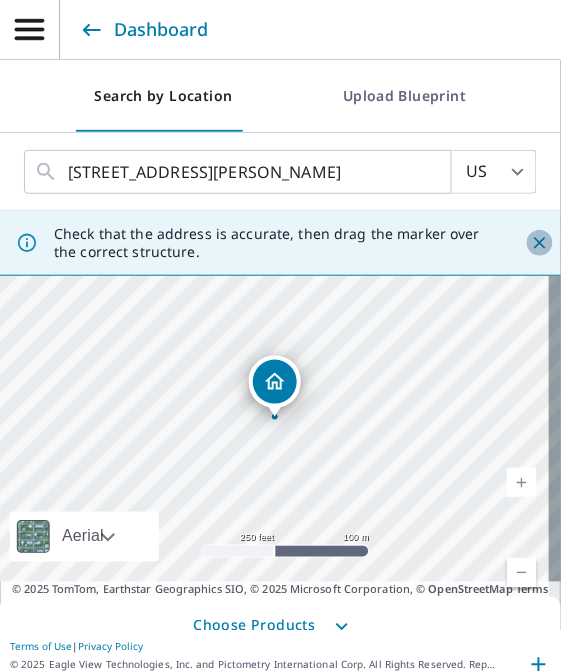 click 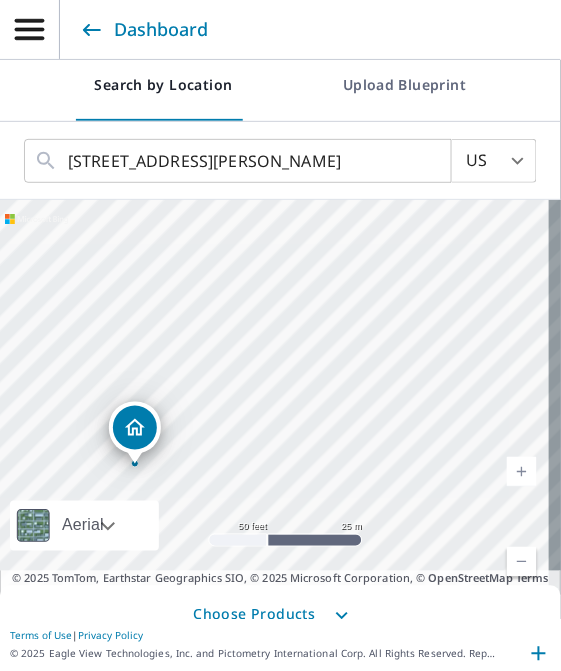 scroll, scrollTop: 14, scrollLeft: 0, axis: vertical 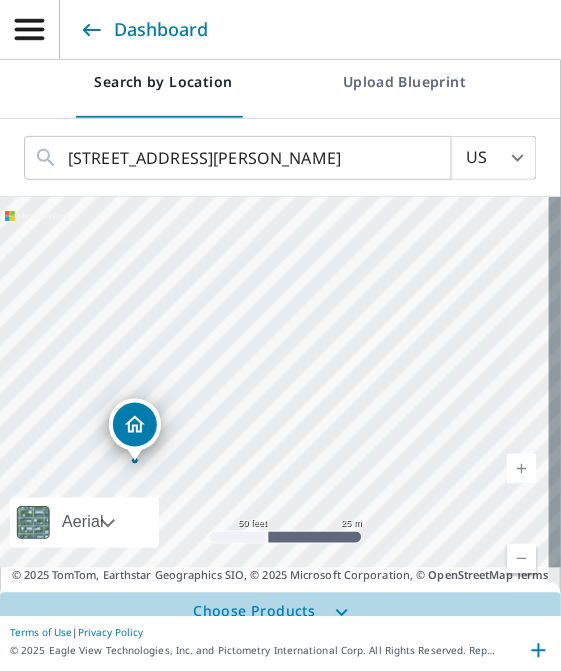 click 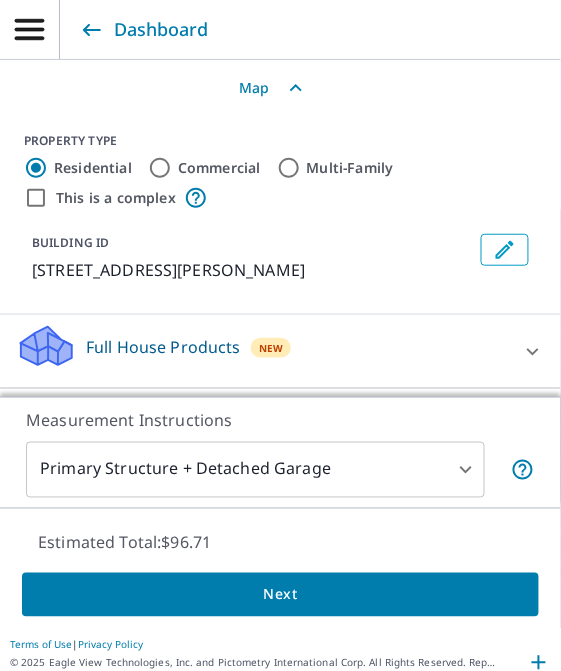 scroll, scrollTop: 0, scrollLeft: 0, axis: both 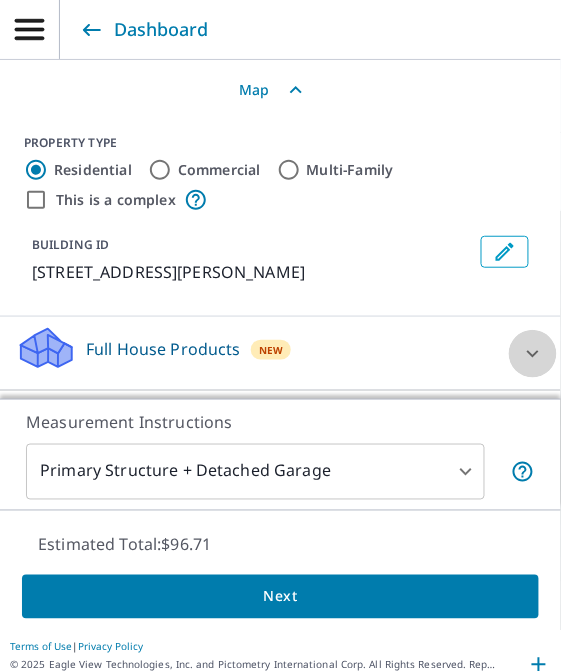 click at bounding box center (533, 354) 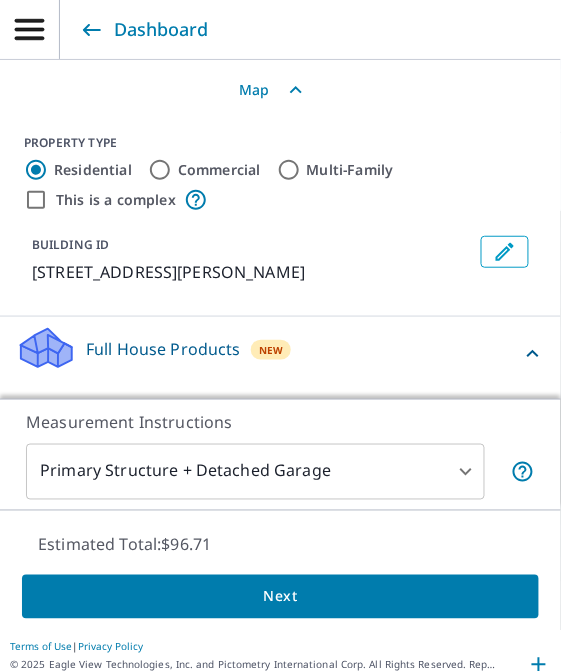 click 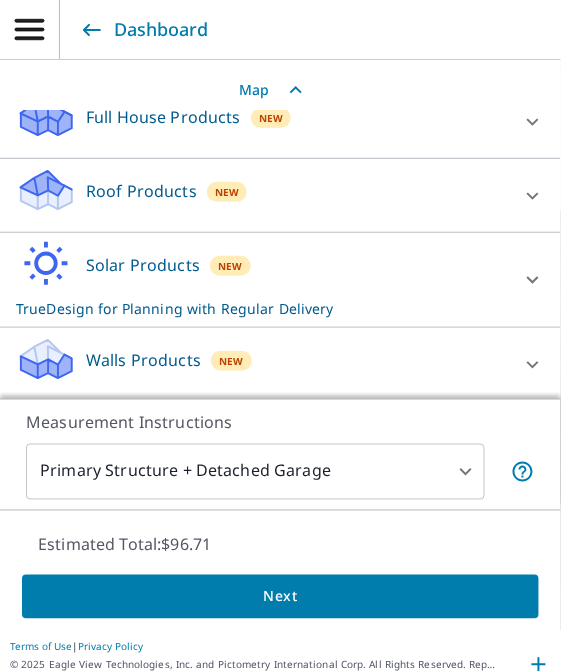 scroll, scrollTop: 152, scrollLeft: 0, axis: vertical 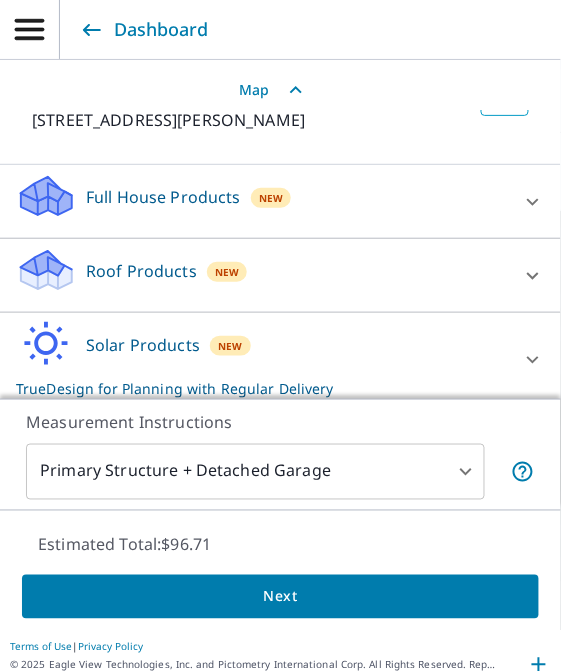 click on "Roof Products" at bounding box center [141, 271] 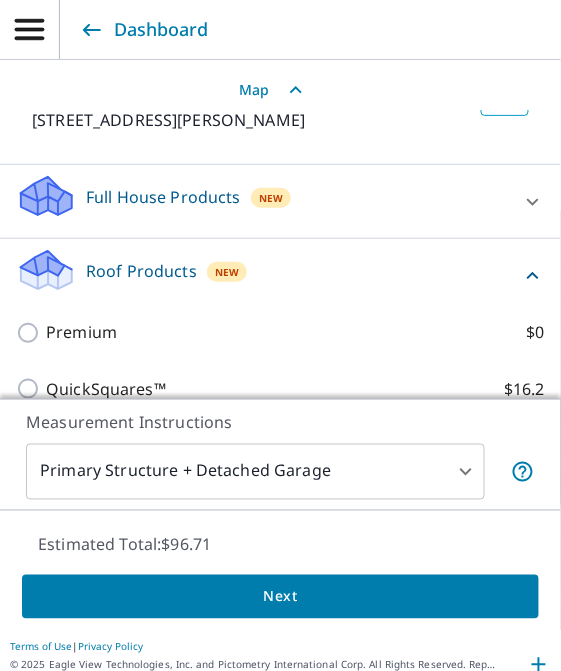 click on "Premium" at bounding box center [81, 332] 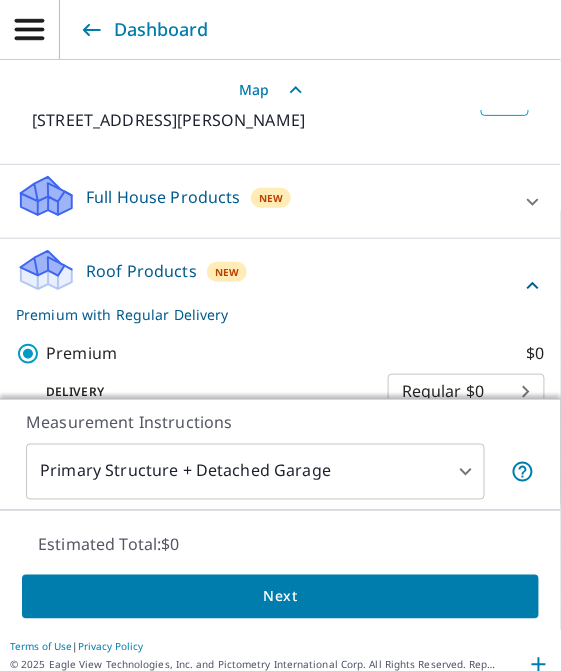 click on "Next" at bounding box center (280, 597) 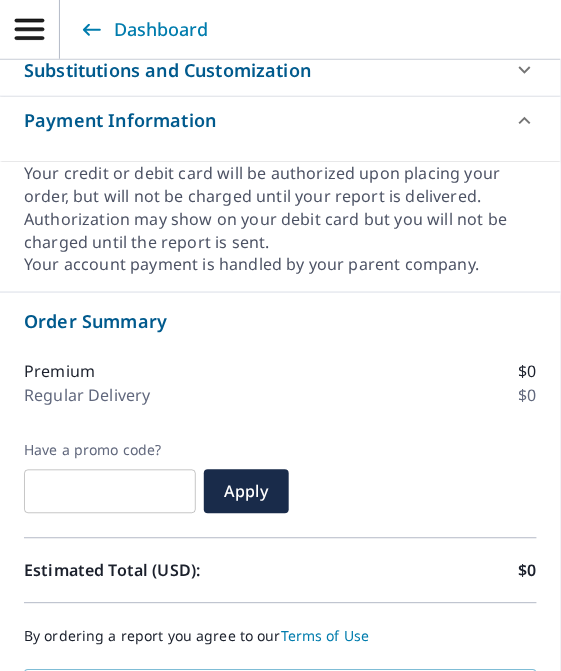 scroll, scrollTop: 1258, scrollLeft: 0, axis: vertical 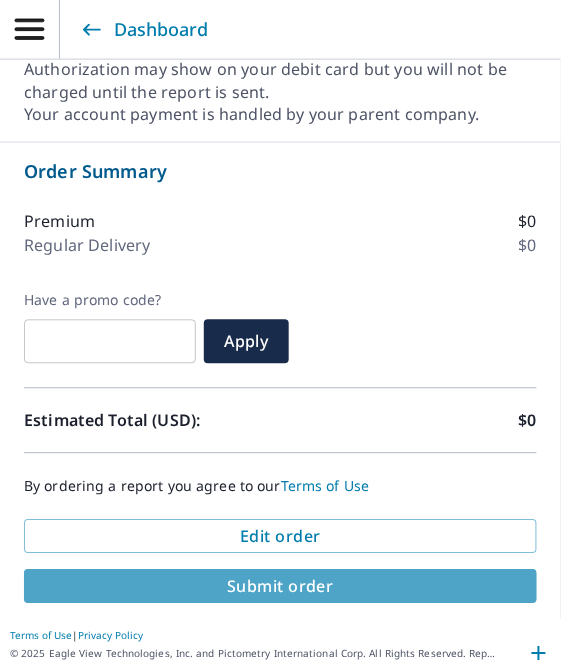 click on "Submit order" at bounding box center (280, 587) 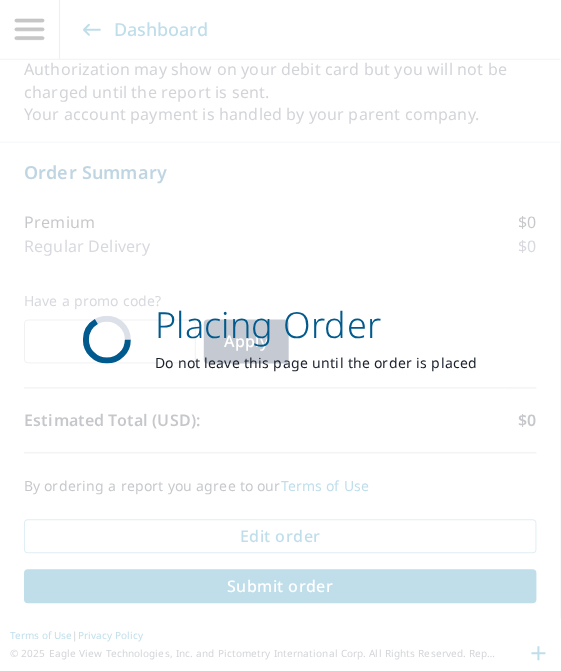 scroll, scrollTop: 1085, scrollLeft: 0, axis: vertical 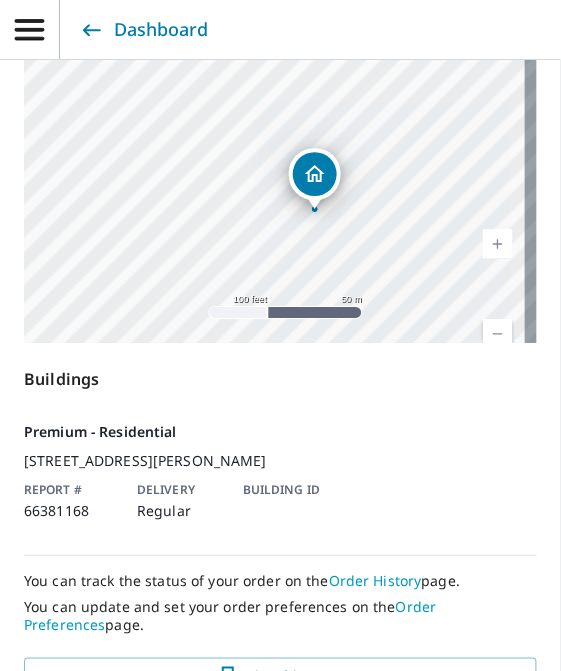 click 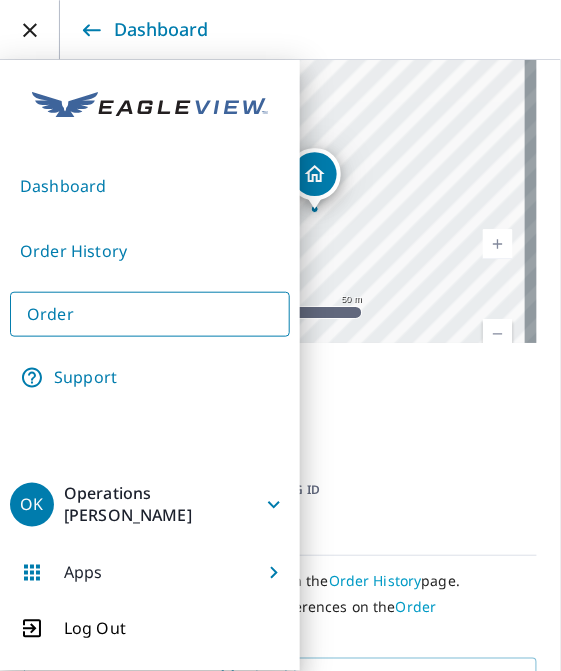 drag, startPoint x: 61, startPoint y: 314, endPoint x: 98, endPoint y: 305, distance: 38.078865 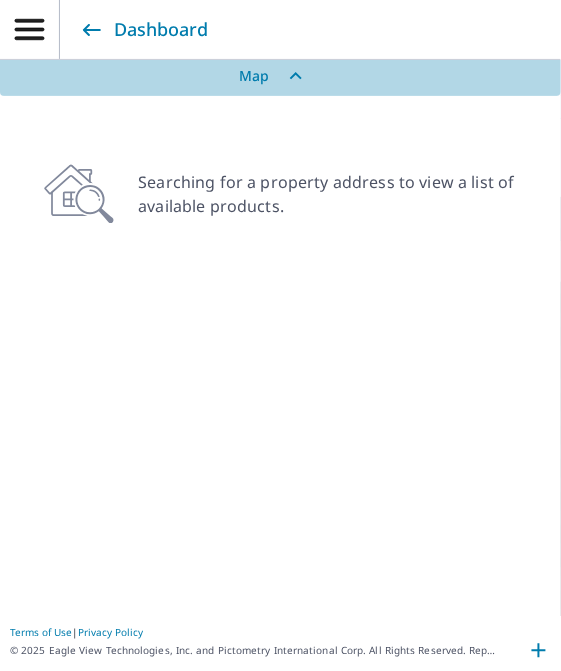 click 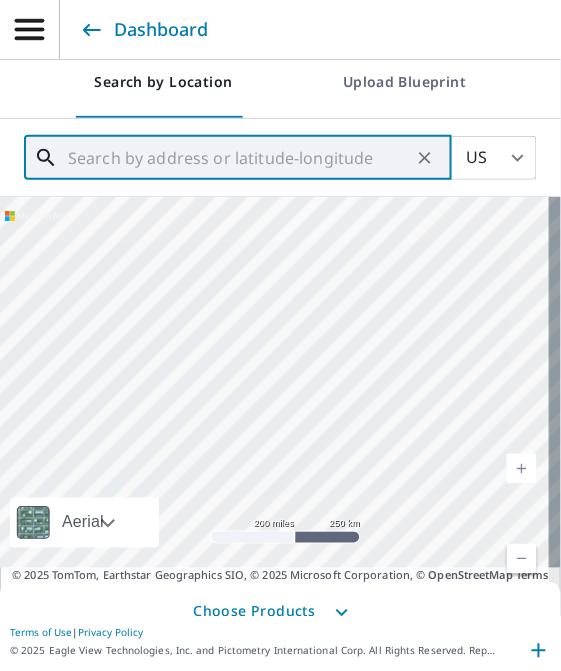 click at bounding box center [239, 158] 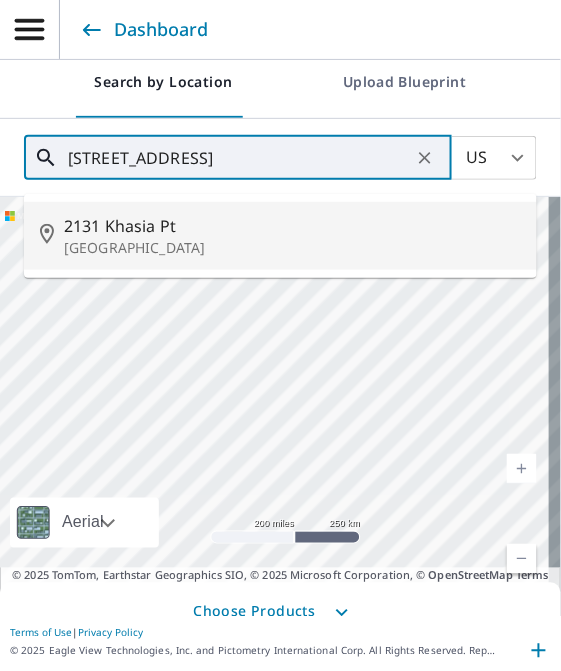 click on "2131 Khasia Pt" at bounding box center [292, 226] 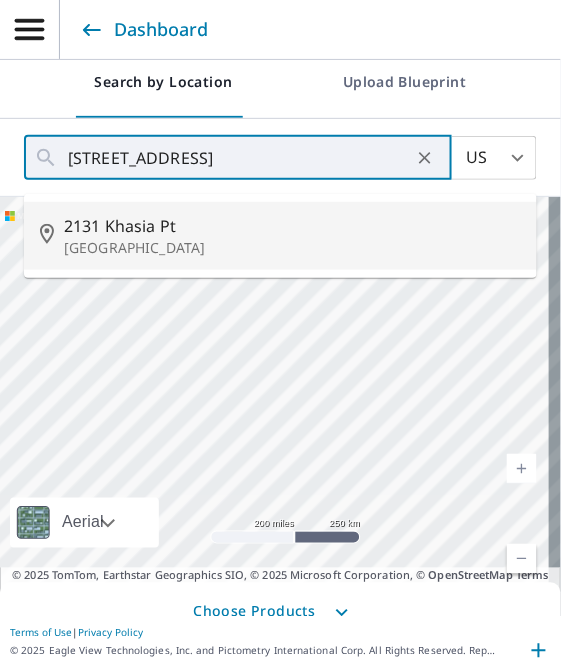 type on "[STREET_ADDRESS]" 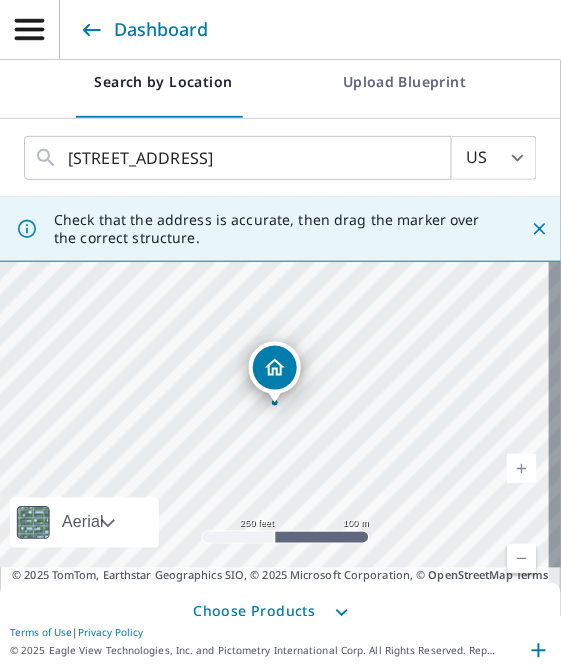 click on "Terms of Use  |  Privacy Policy © 2025 Eagle View Technologies, Inc. and Pictometry International Corp. All Rights Reserved. Reports issued by EagleView Technologies are covered by   one or more international and U.S. patents and pending applications, including U.S. Patent Nos. 8,078,436; 8,145,578; 8,170,840; 8,209,152;   8,515,125; 8,825,454; 9,135,737; 8,670,961; 9,514,568; 8,818,770; 8,542,880; 9,244,589; 9,329,749; 8,938,090 and 9,183,538. Other Patents Pending." at bounding box center (280, 645) 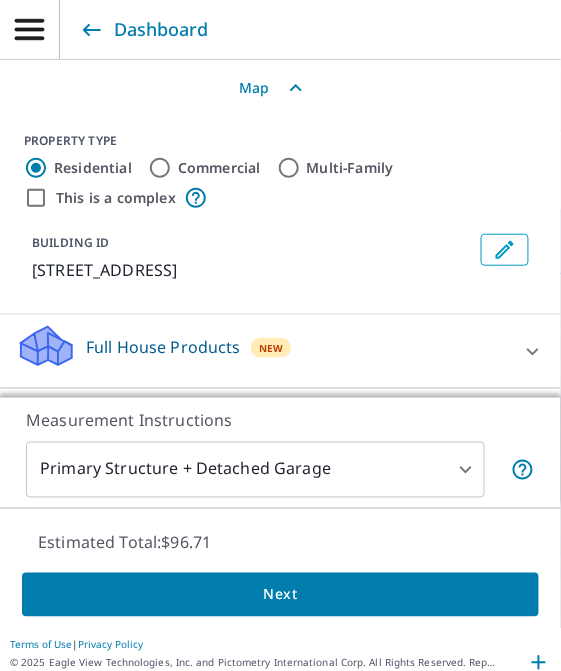 scroll, scrollTop: 0, scrollLeft: 0, axis: both 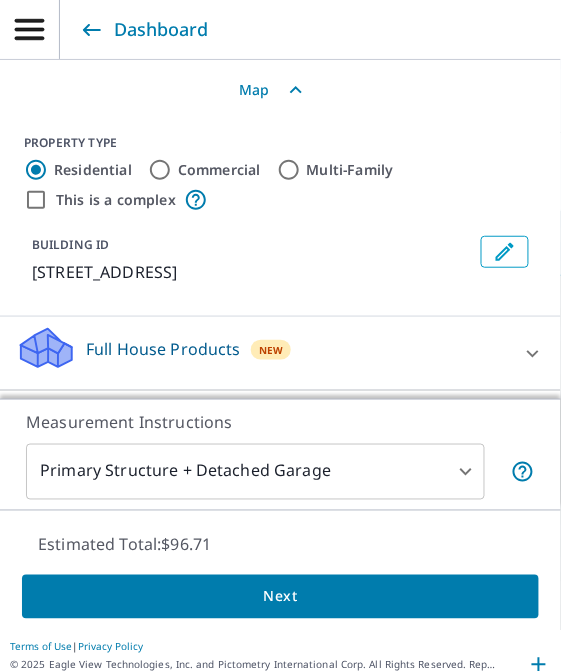 click 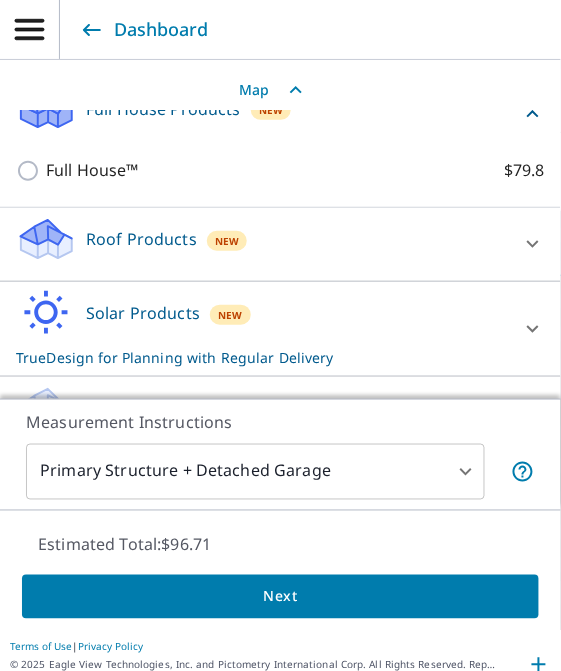 scroll, scrollTop: 289, scrollLeft: 0, axis: vertical 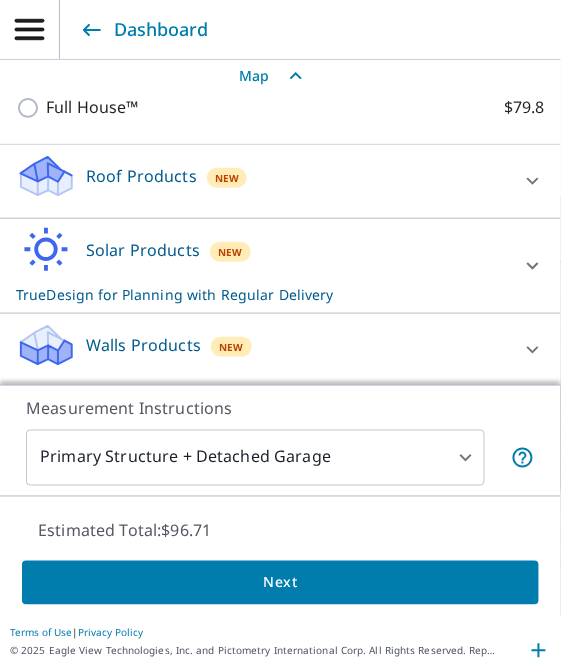 click on "Roof Products New" at bounding box center [262, 181] 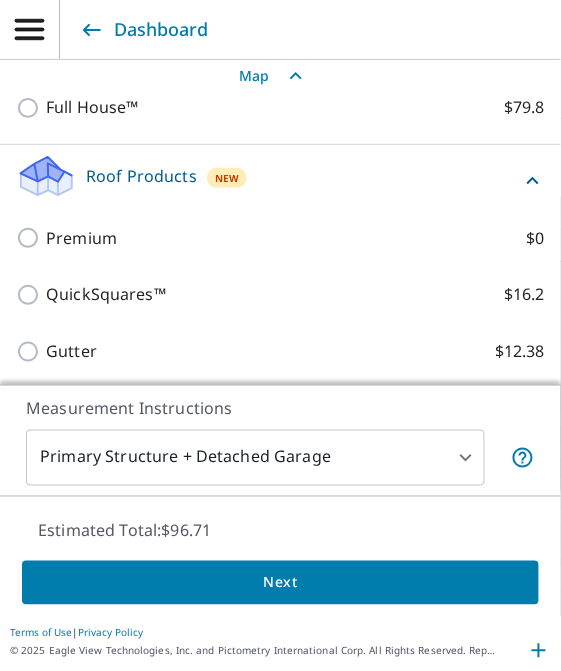 click on "Premium" at bounding box center [81, 238] 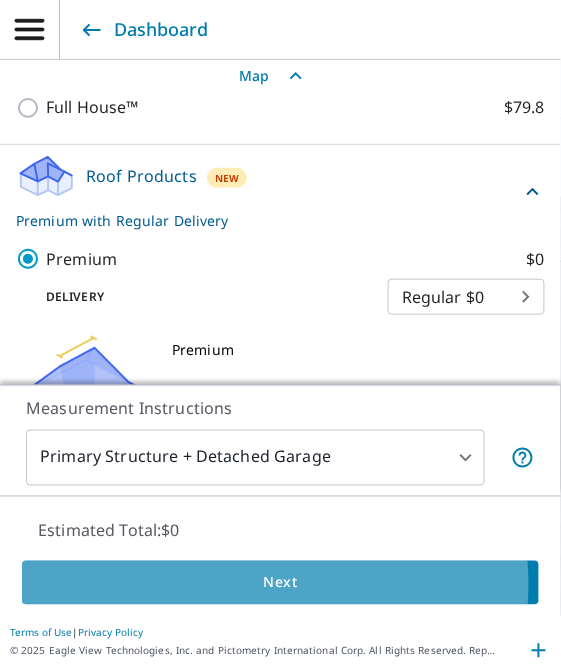 click on "Next" at bounding box center [280, 583] 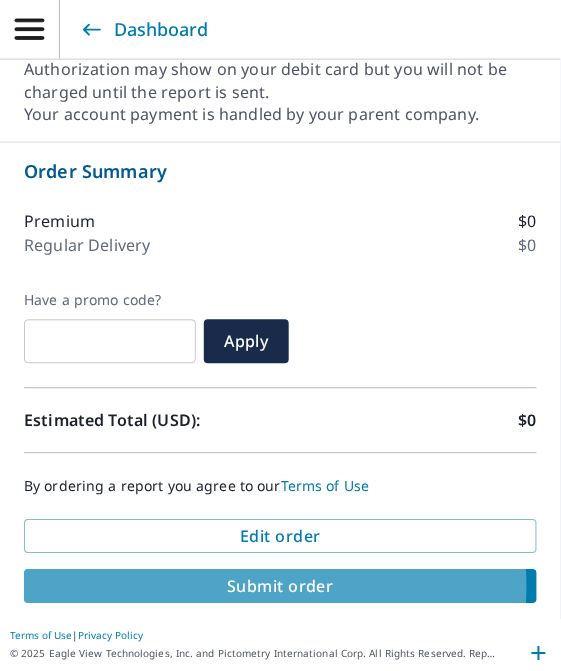 click on "Submit order" at bounding box center (280, 587) 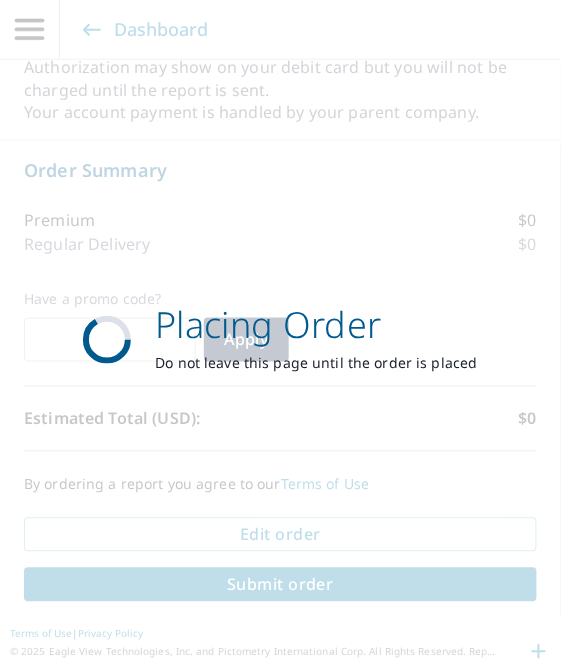scroll, scrollTop: 1085, scrollLeft: 0, axis: vertical 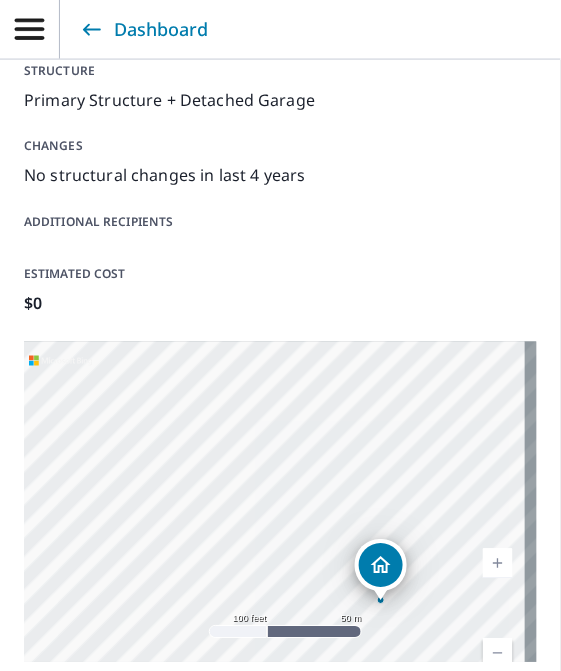 click 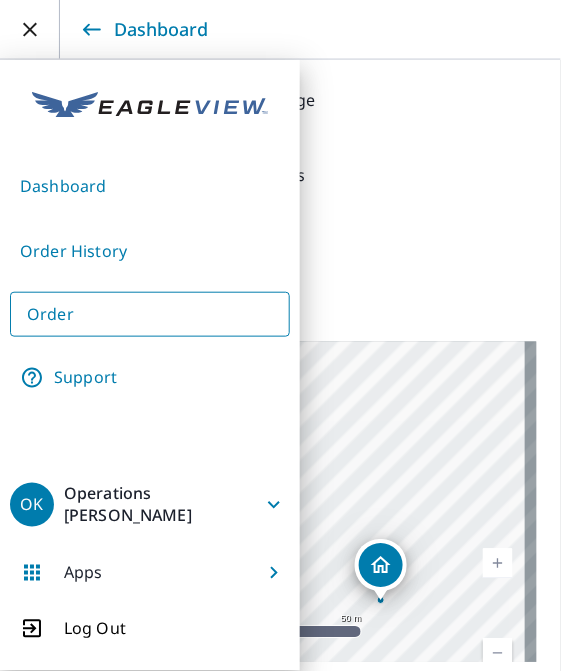 click on "Order" at bounding box center [150, 314] 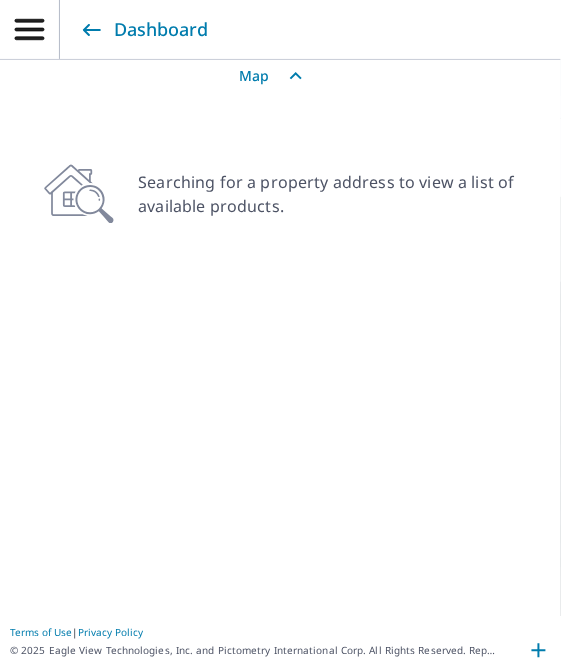 click on "Map" at bounding box center [280, 76] 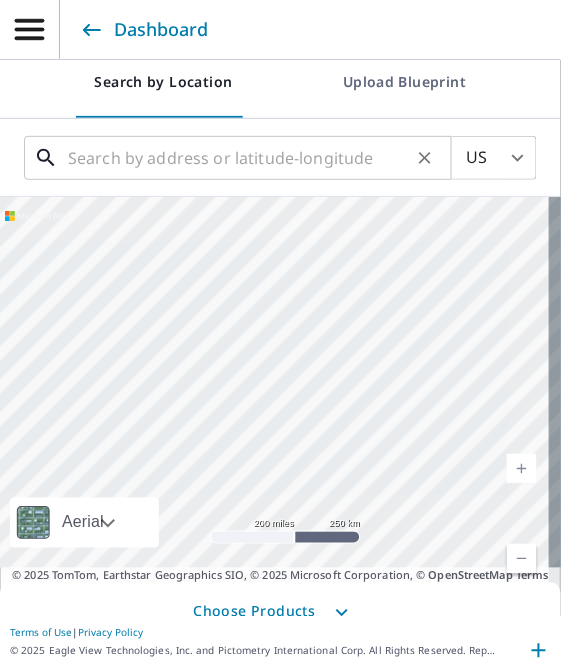 click at bounding box center (239, 158) 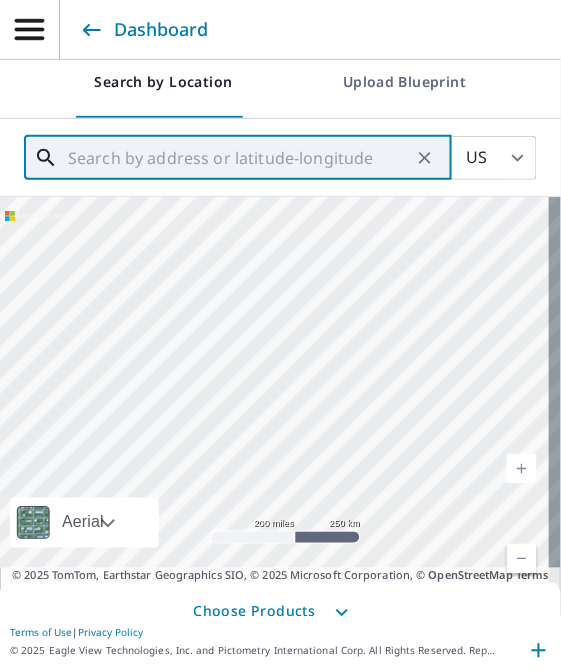 paste on "[STREET_ADDRESS][PERSON_NAME]" 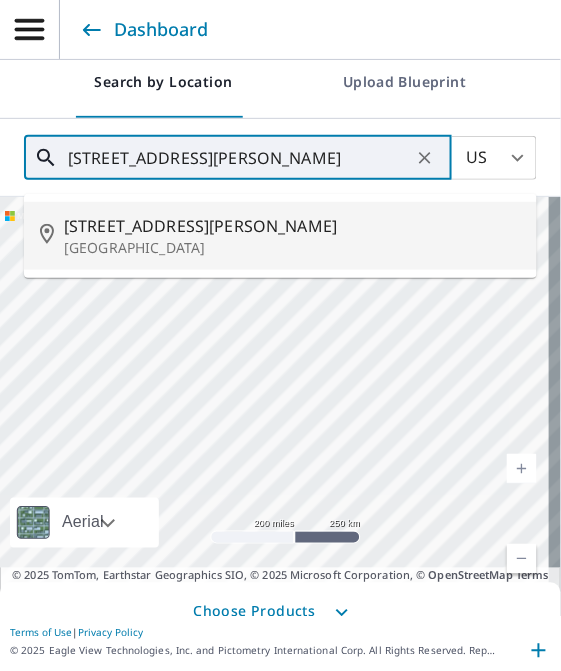 click on "[STREET_ADDRESS][PERSON_NAME]" at bounding box center [292, 226] 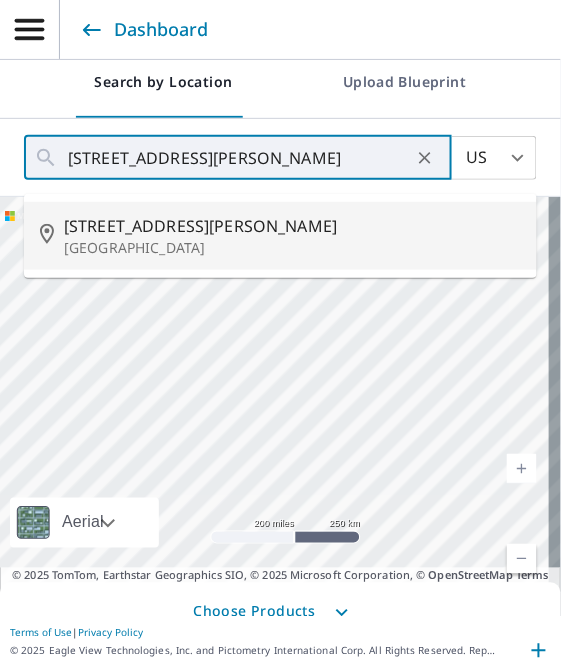 type on "[STREET_ADDRESS][PERSON_NAME]" 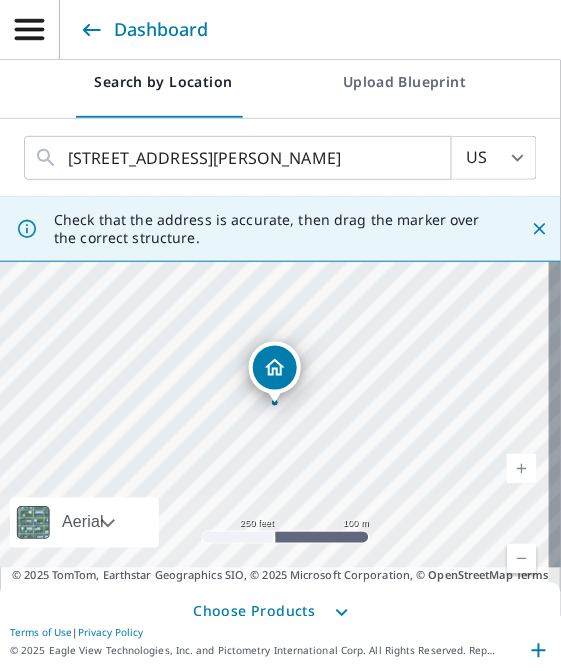 click on "Choose Products" at bounding box center [280, 613] 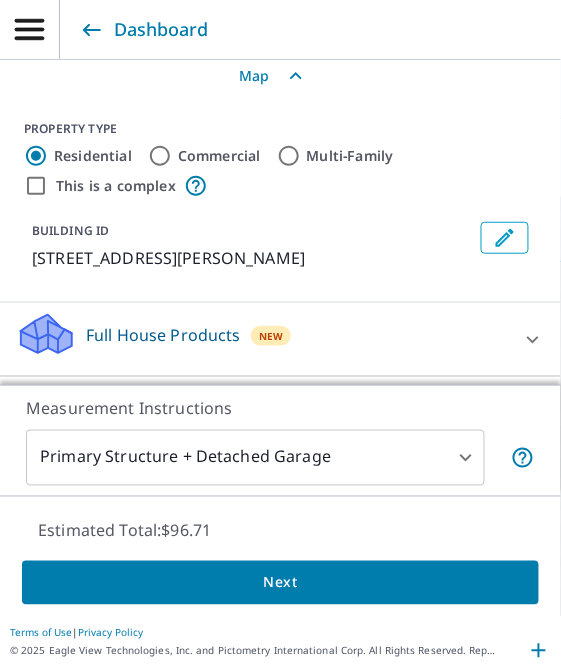 click on "Full House Products New" at bounding box center [262, 339] 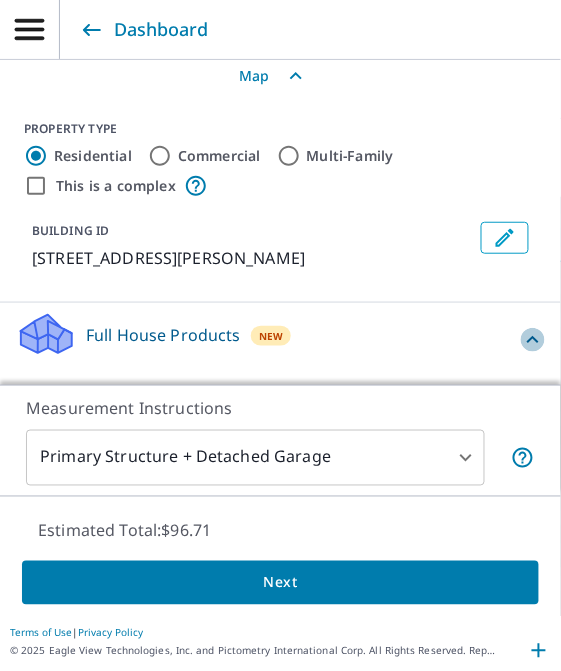 click 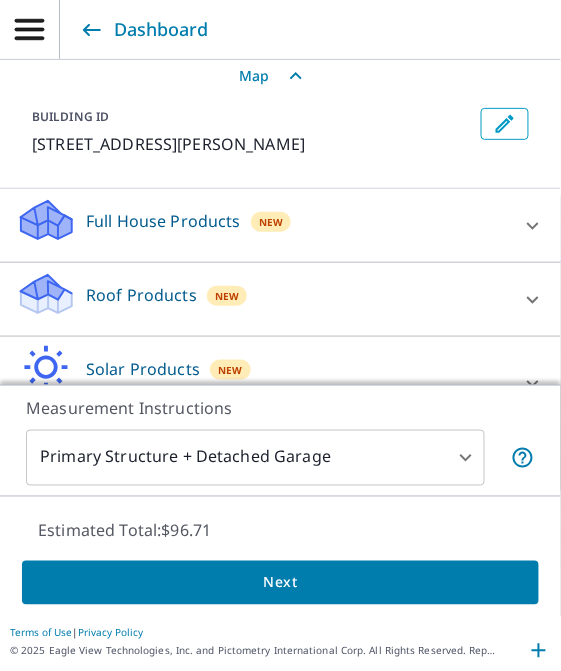 scroll, scrollTop: 232, scrollLeft: 0, axis: vertical 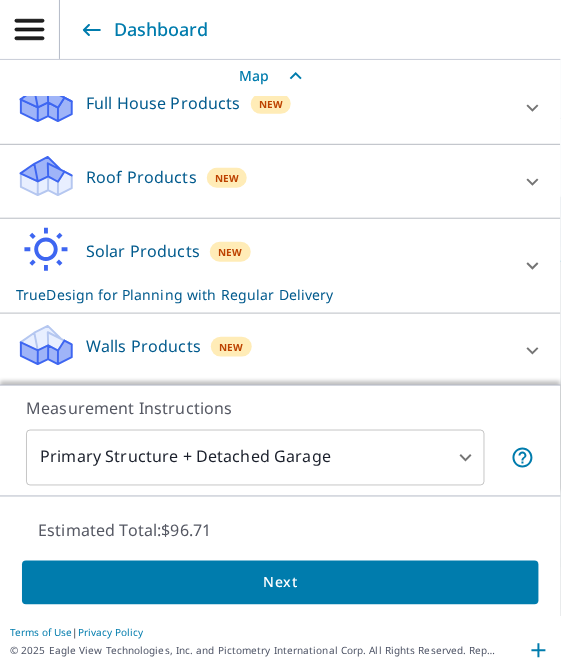 click on "Roof Products" at bounding box center (141, 177) 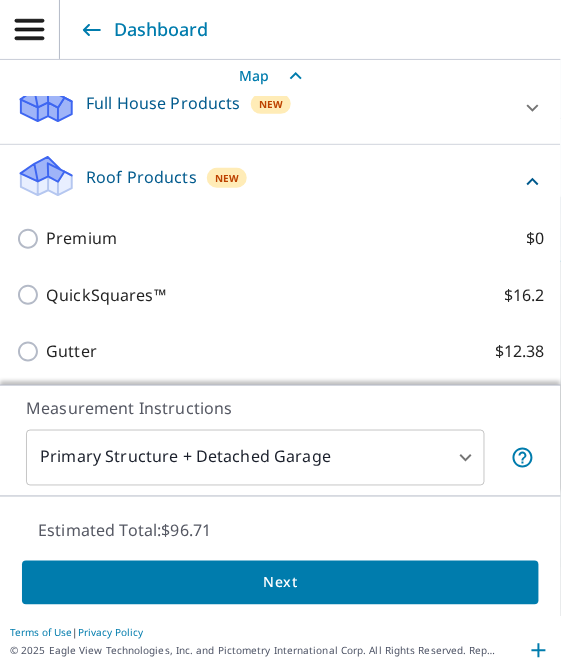 click on "Premium $0" at bounding box center (295, 238) 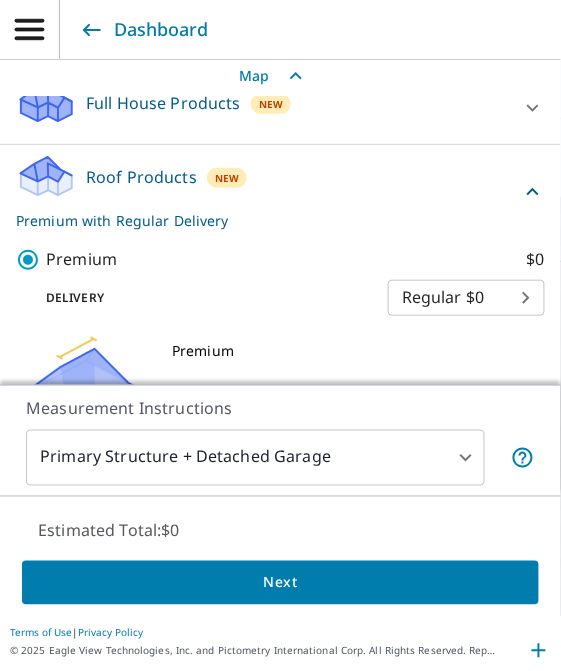 click on "Next" at bounding box center (280, 583) 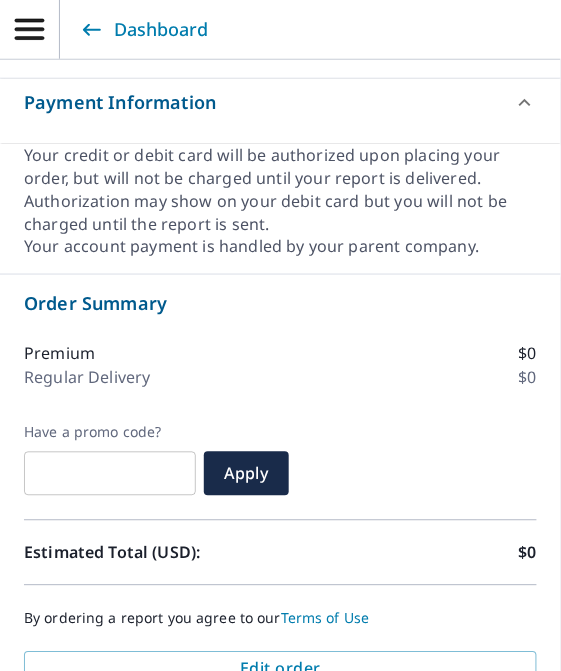 scroll, scrollTop: 1258, scrollLeft: 0, axis: vertical 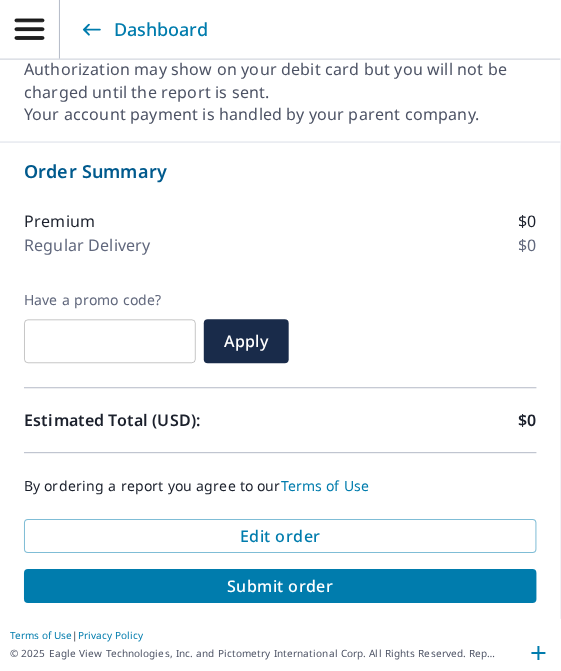 click on "Submit order" at bounding box center (280, 587) 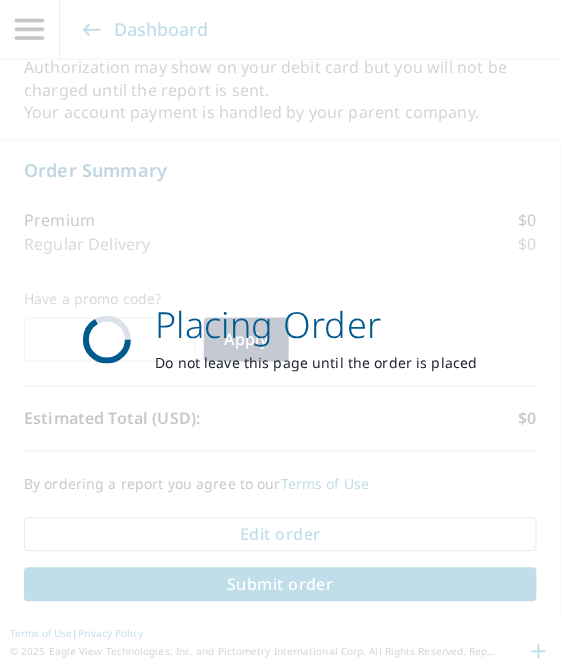 scroll, scrollTop: 1085, scrollLeft: 0, axis: vertical 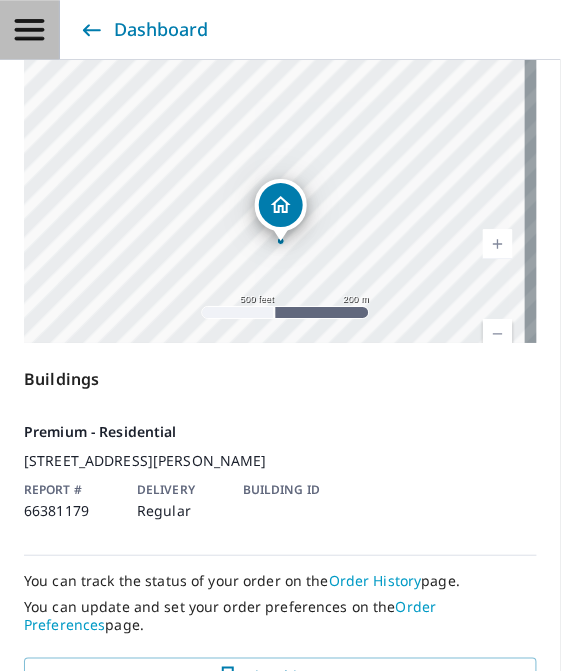 click 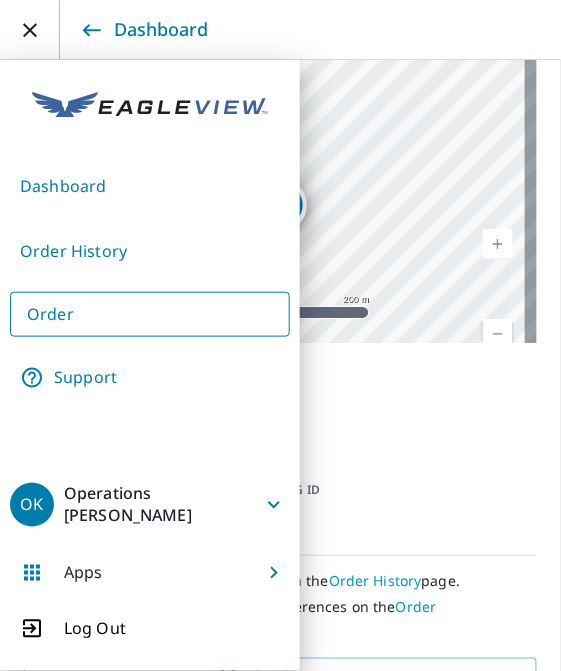 click on "Order" at bounding box center [150, 314] 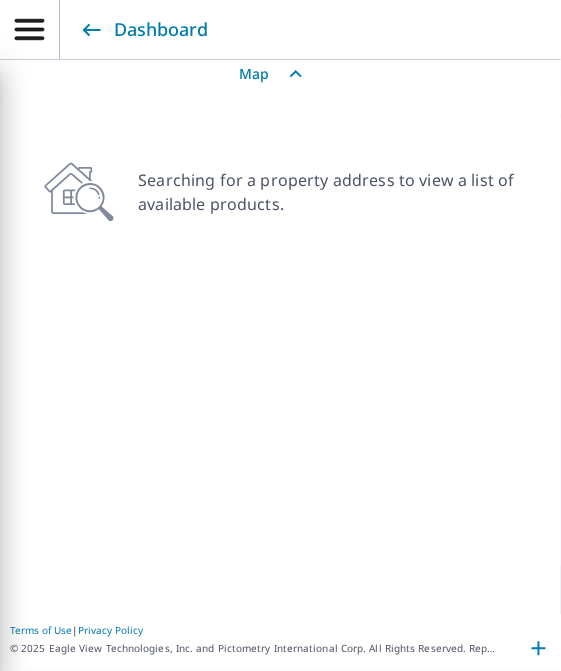 scroll, scrollTop: 14, scrollLeft: 0, axis: vertical 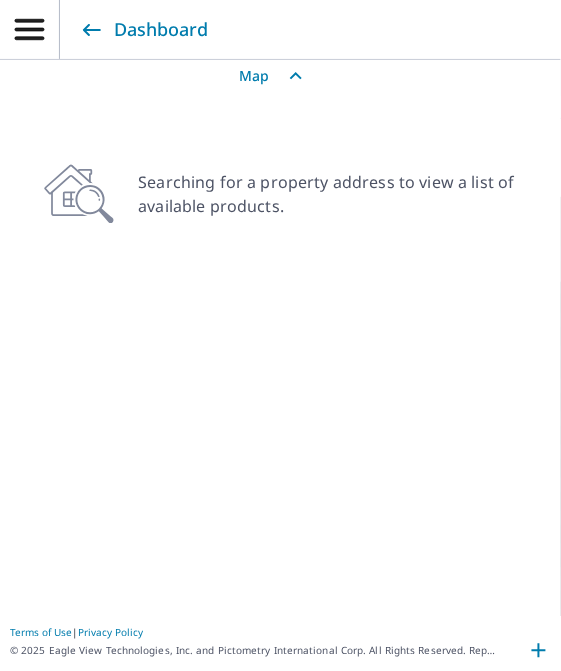 click on "Searching for a property address to view a list of available products." at bounding box center (327, 194) 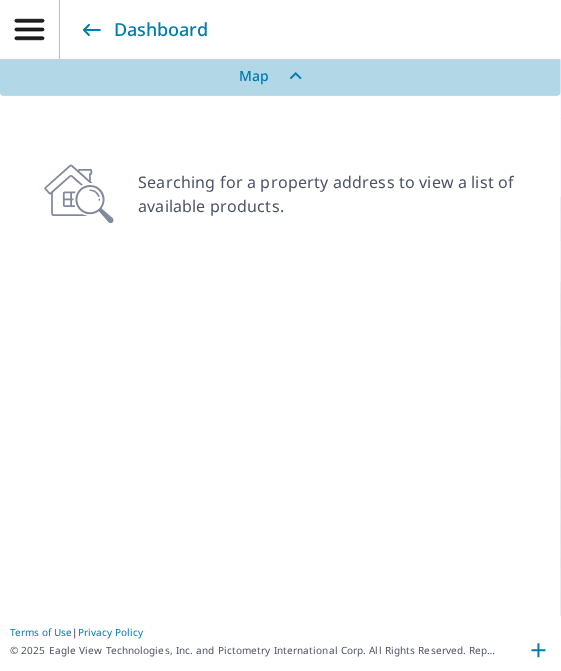 click 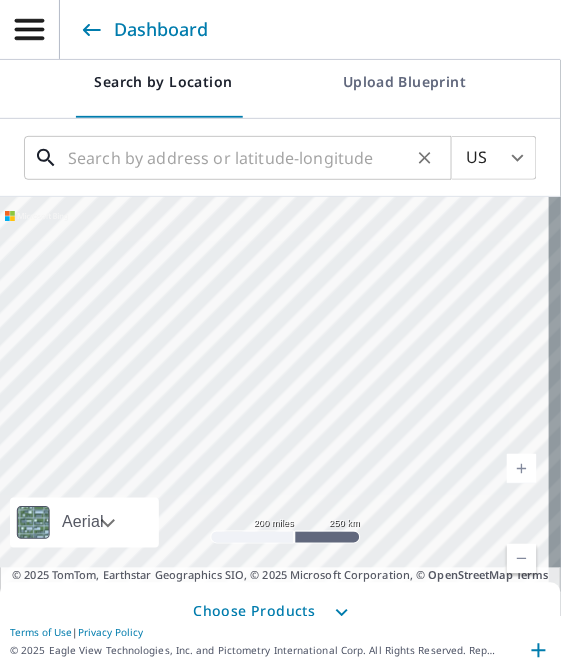 click at bounding box center [239, 158] 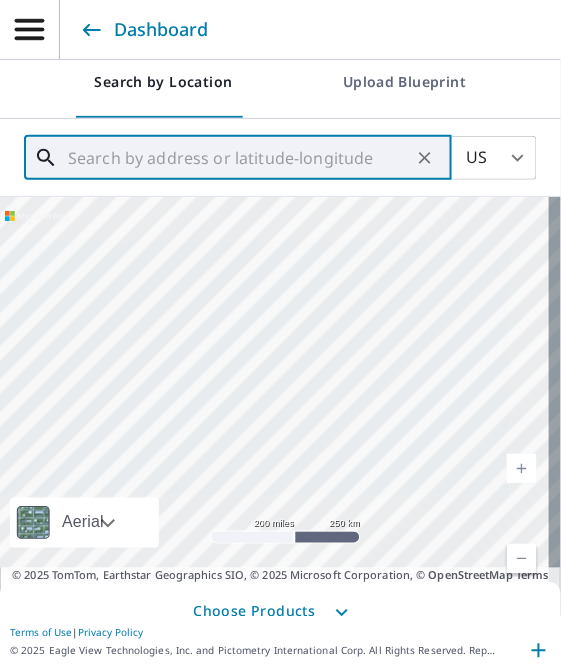 paste on "[STREET_ADDRESS]" 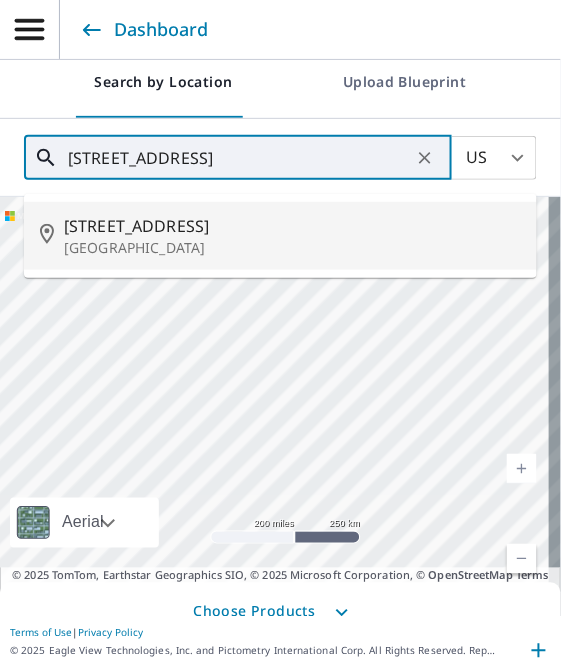 click on "[STREET_ADDRESS]" at bounding box center (292, 226) 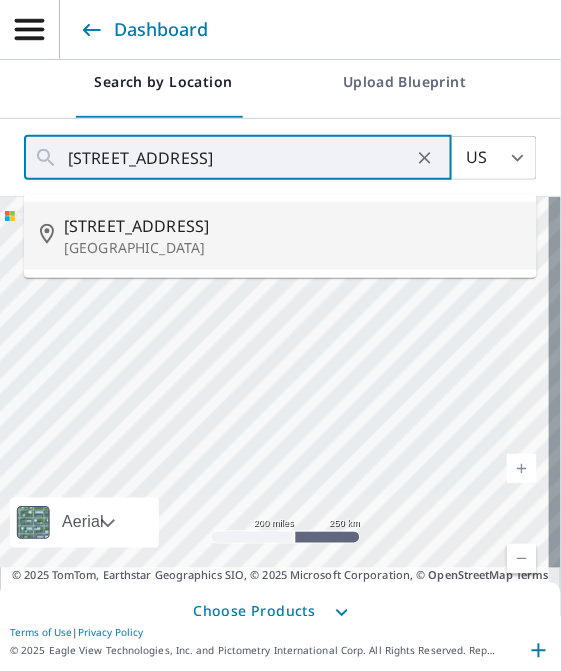 type on "[STREET_ADDRESS]" 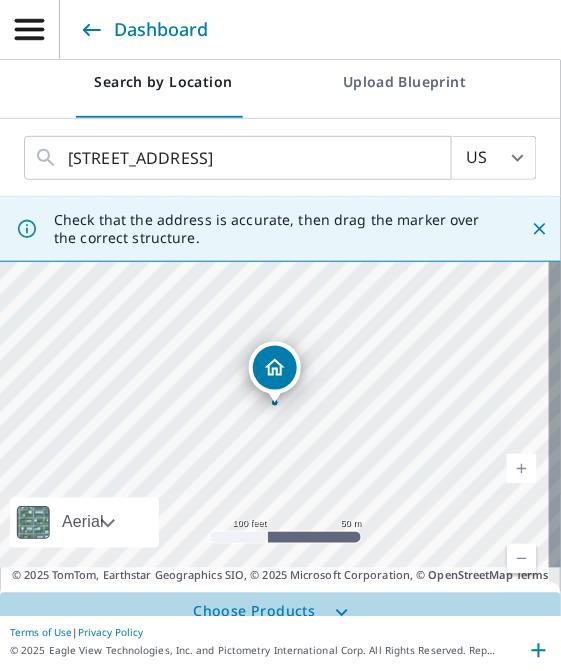click on "Choose Products" at bounding box center (280, 613) 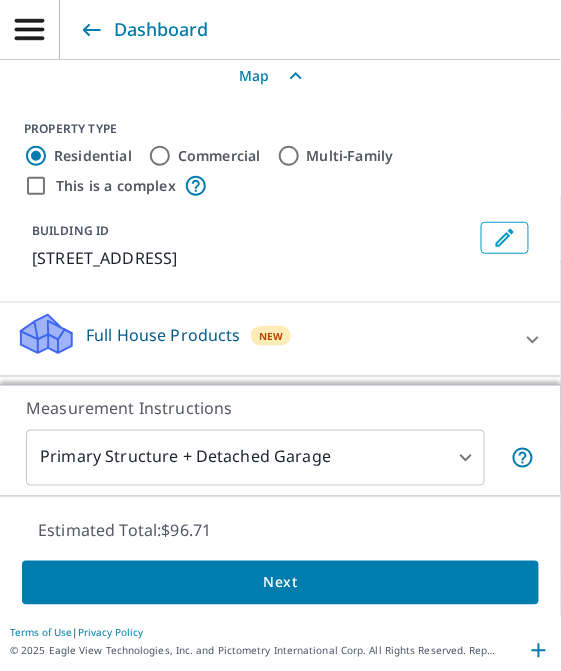 click on "Full House Products New" at bounding box center [262, 339] 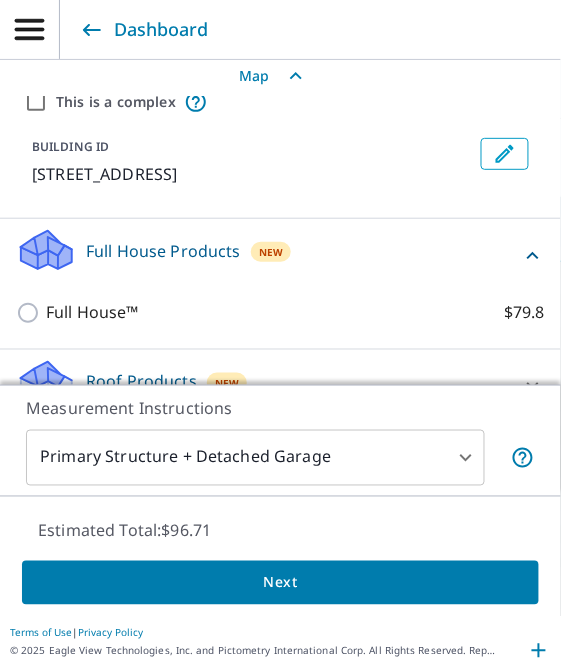 scroll, scrollTop: 240, scrollLeft: 0, axis: vertical 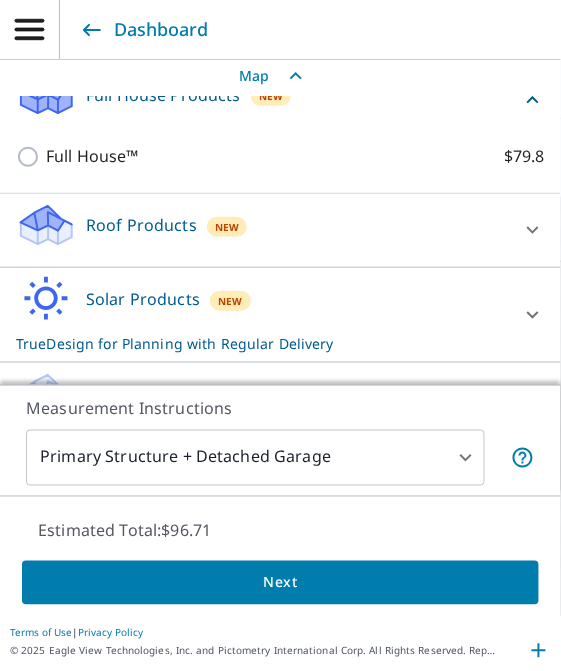 click on "Roof Products" at bounding box center (141, 225) 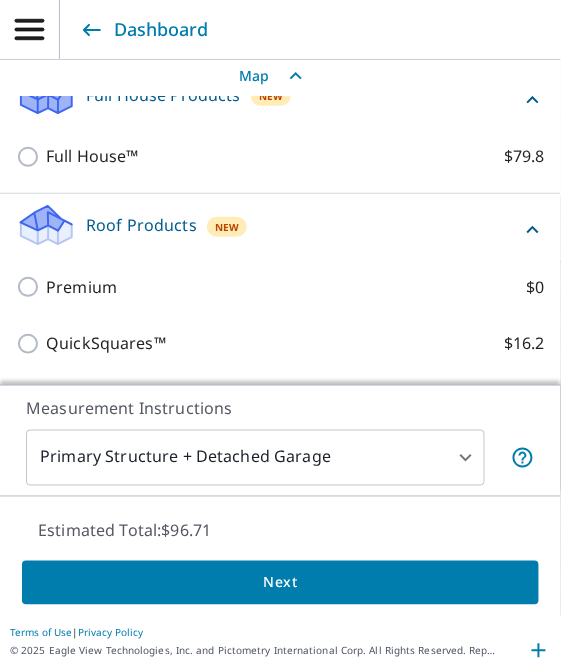 click on "Premium $0" at bounding box center (295, 287) 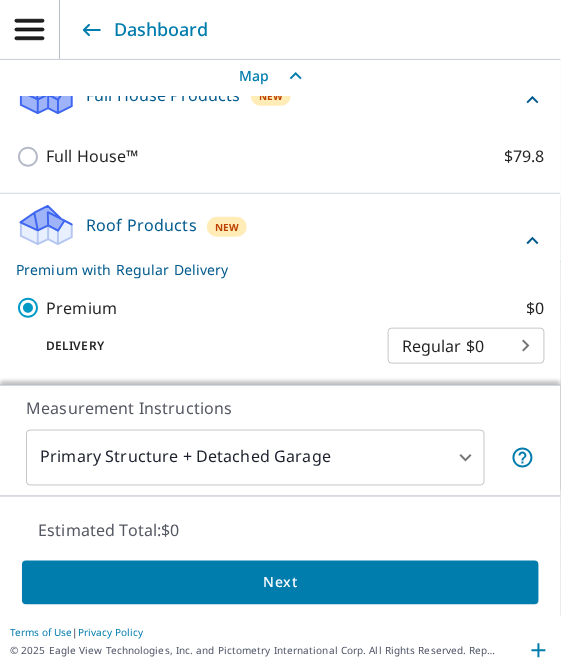 click on "Next" at bounding box center [280, 583] 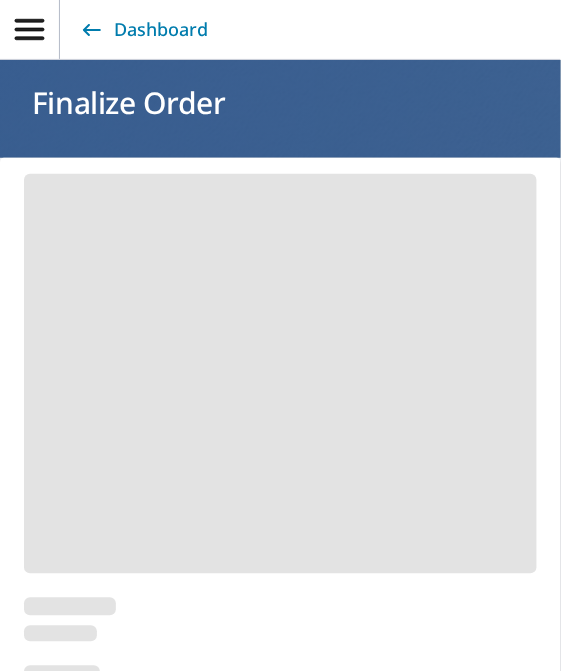 scroll, scrollTop: 126, scrollLeft: 0, axis: vertical 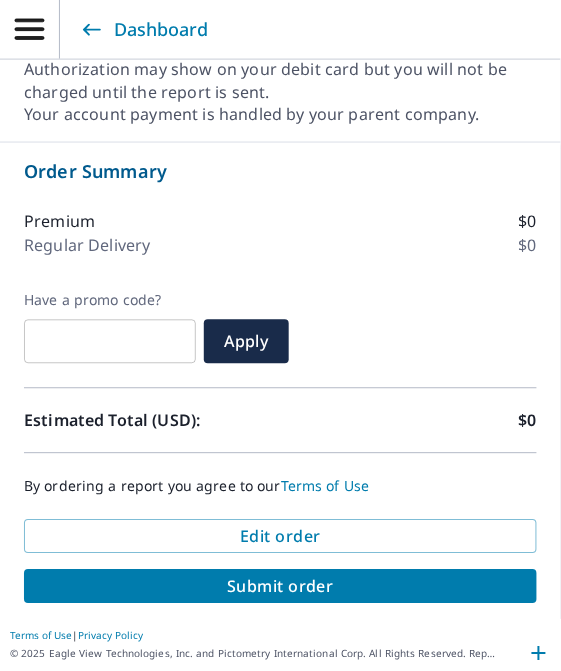 click on "Submit order" at bounding box center [280, 587] 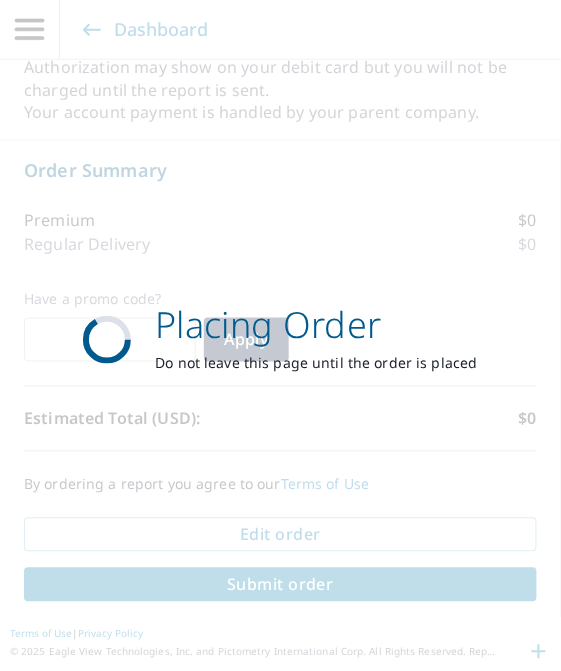 scroll, scrollTop: 1085, scrollLeft: 0, axis: vertical 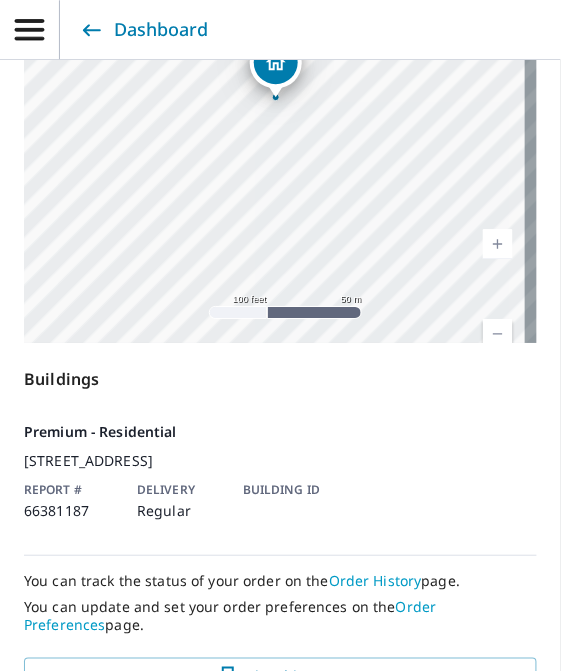 click 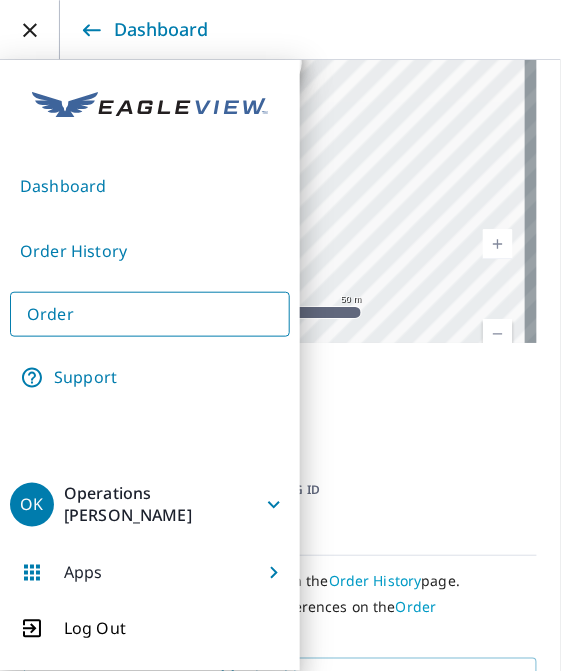 click on "Order" at bounding box center [150, 314] 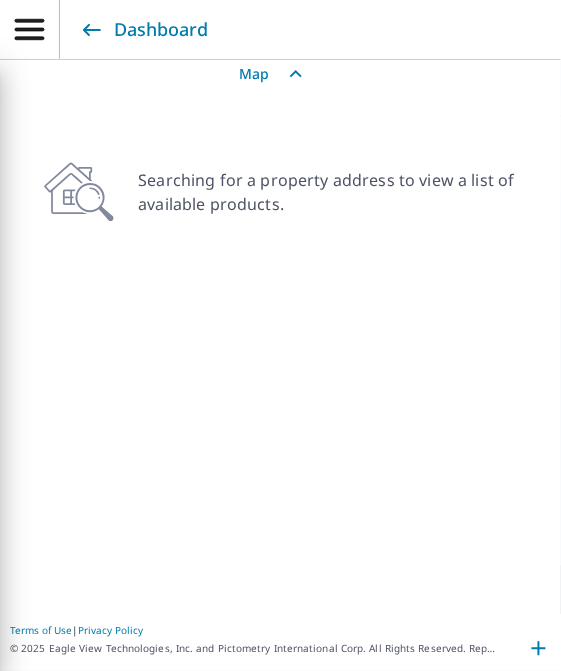 scroll, scrollTop: 14, scrollLeft: 0, axis: vertical 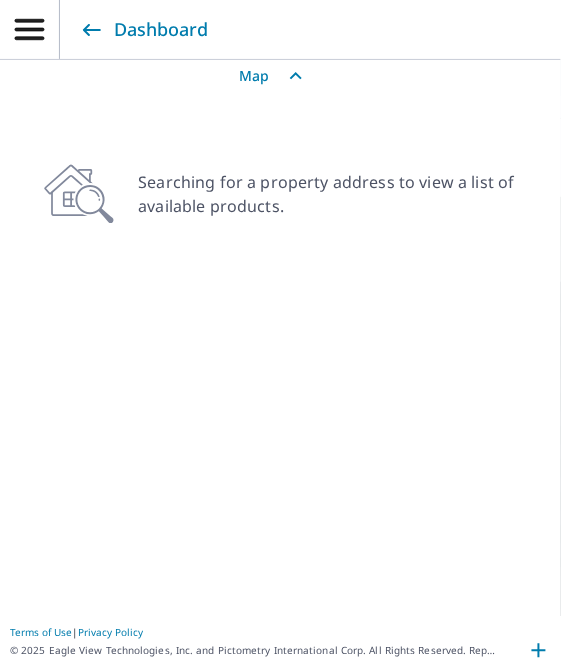 click on "Searching for a property address to view a list of available products." at bounding box center [327, 194] 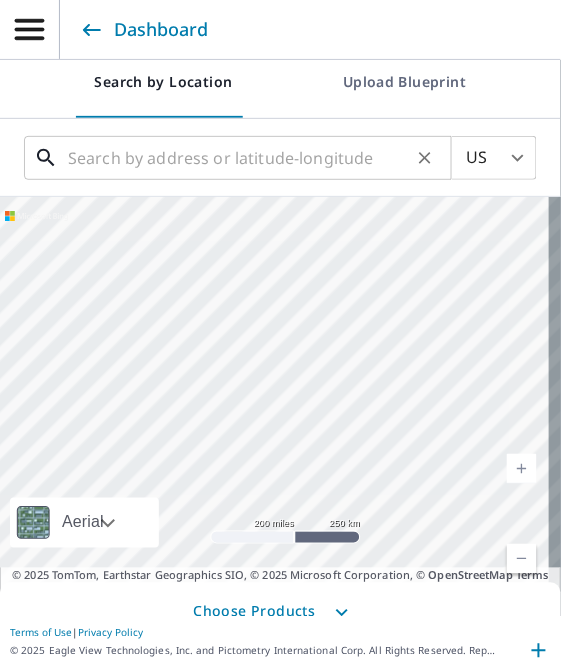 click at bounding box center (239, 158) 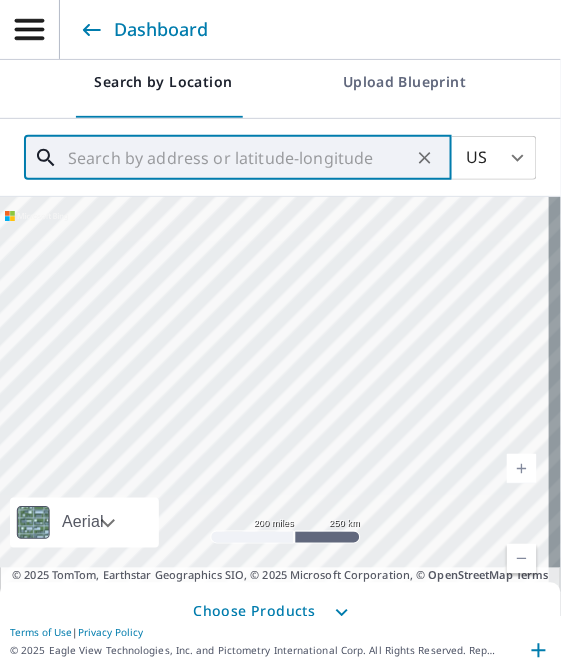 paste on "[STREET_ADDRESS][PERSON_NAME][PERSON_NAME]" 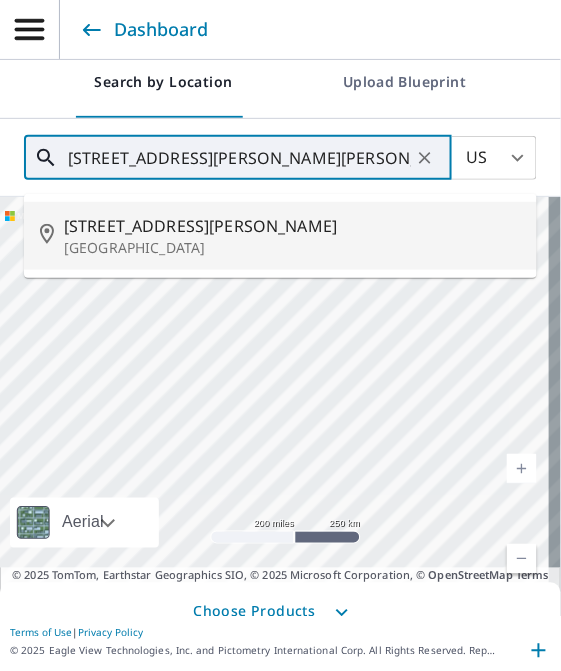 click on "[STREET_ADDRESS][PERSON_NAME]" at bounding box center [292, 226] 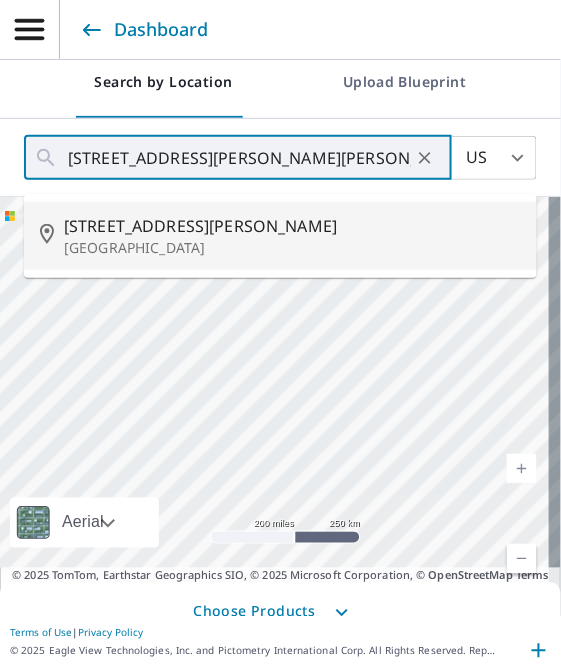 type on "[STREET_ADDRESS][PERSON_NAME]" 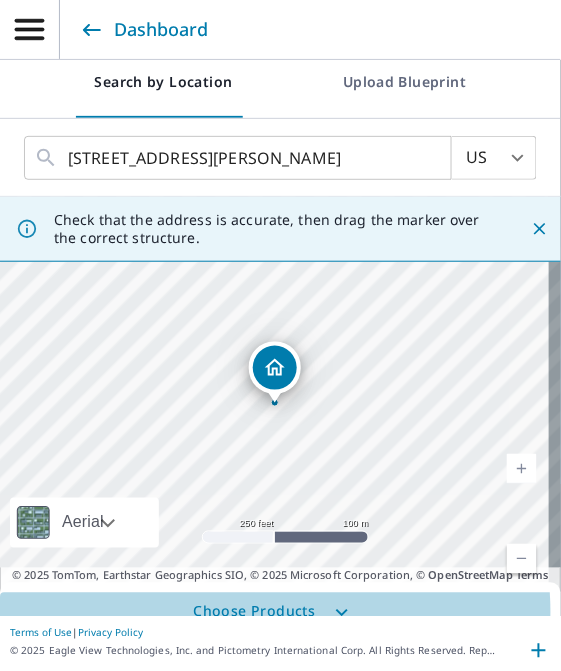 click on "Choose Products" at bounding box center [280, 613] 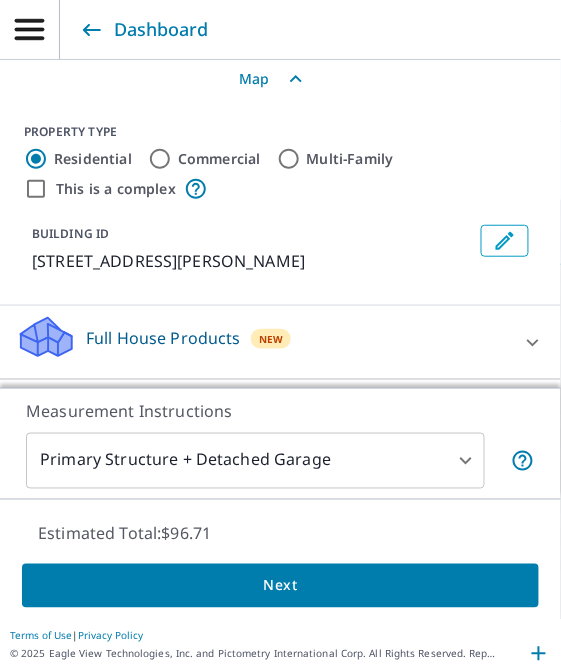 scroll, scrollTop: 14, scrollLeft: 0, axis: vertical 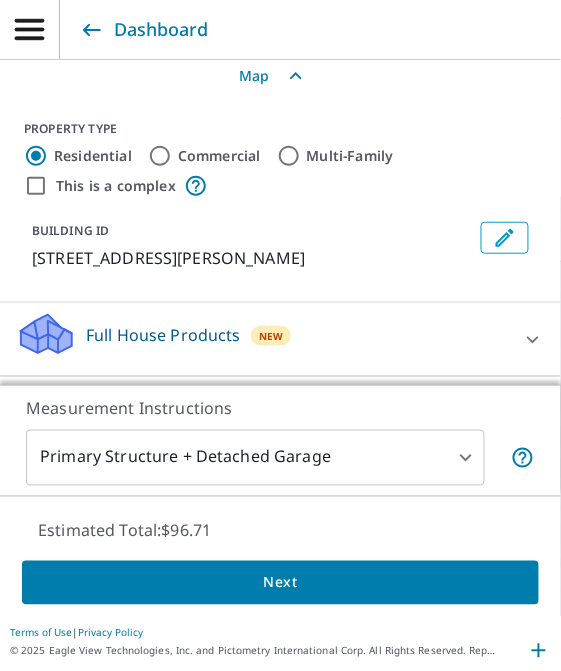 click on "Full House Products New" at bounding box center (262, 339) 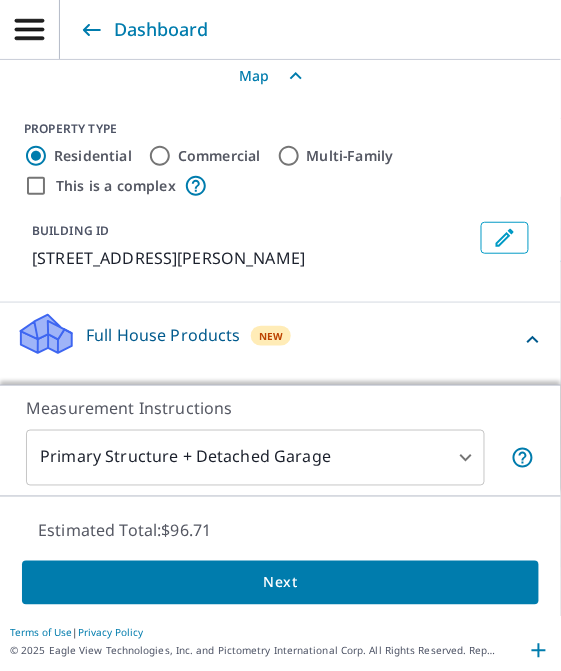 click on "Full House Products New" at bounding box center (268, 339) 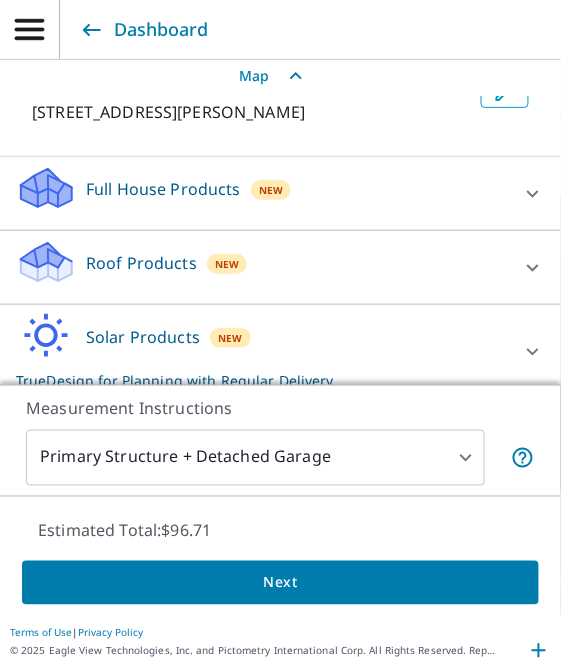scroll, scrollTop: 232, scrollLeft: 0, axis: vertical 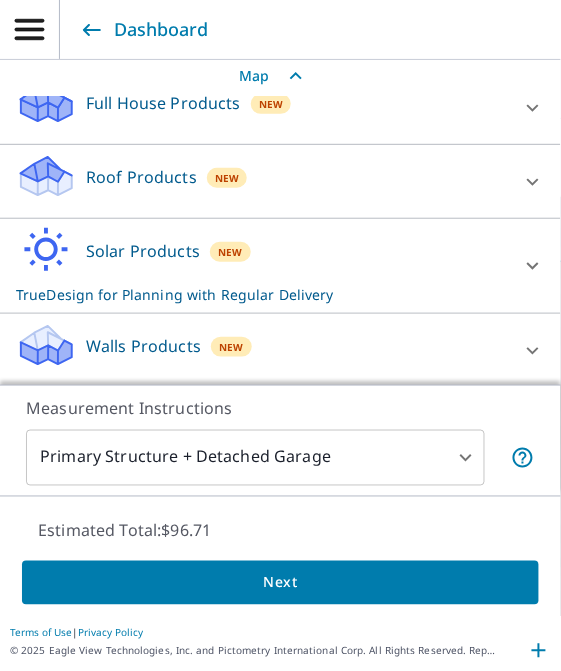 click on "Roof Products New" at bounding box center [262, 181] 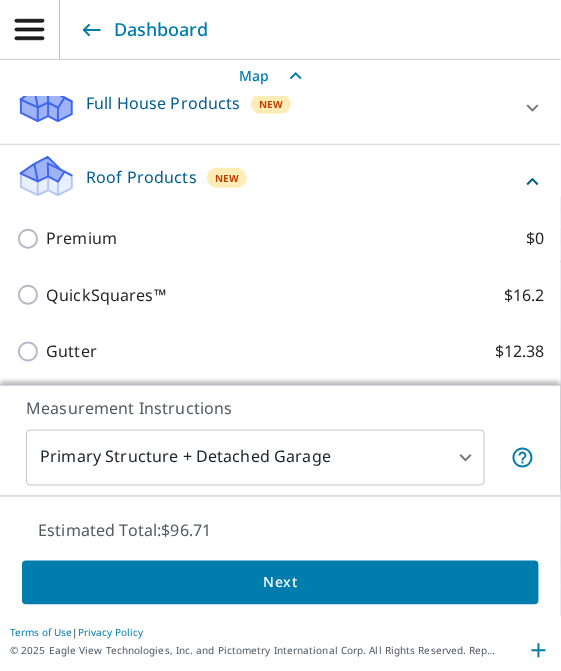 click on "Premium" at bounding box center (81, 238) 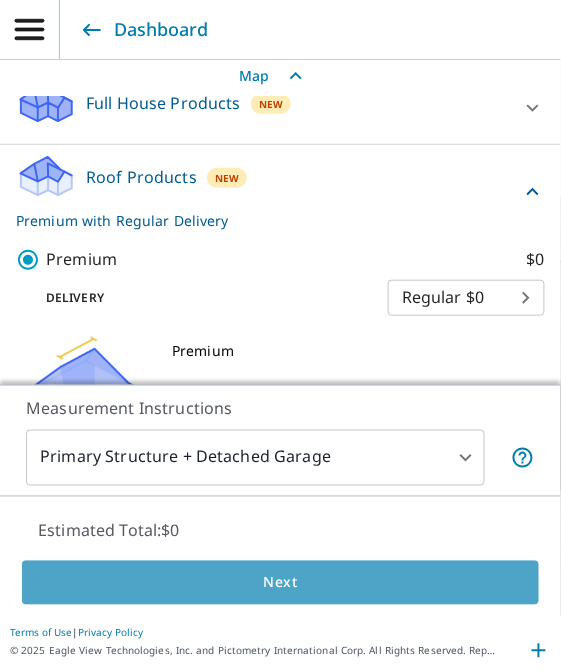 click on "Next" at bounding box center (280, 583) 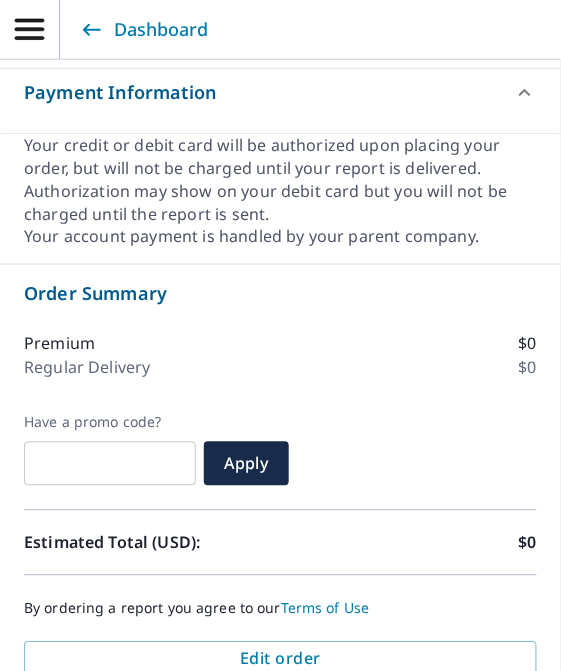 scroll, scrollTop: 1258, scrollLeft: 0, axis: vertical 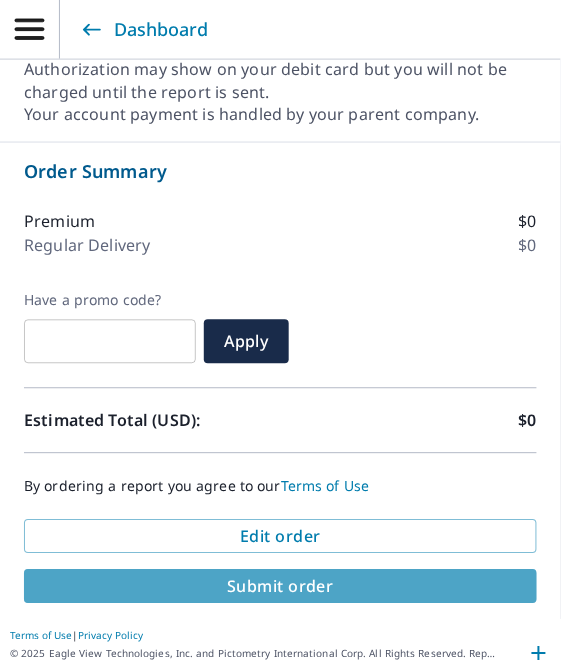 click on "Submit order" at bounding box center (280, 587) 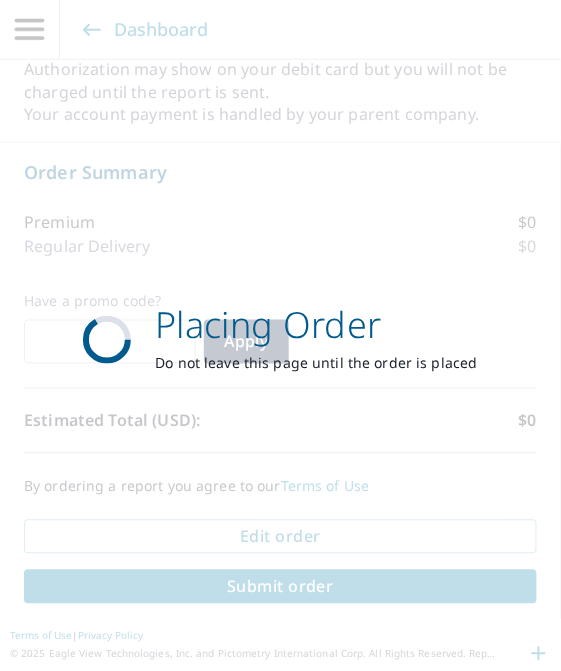 scroll, scrollTop: 1085, scrollLeft: 0, axis: vertical 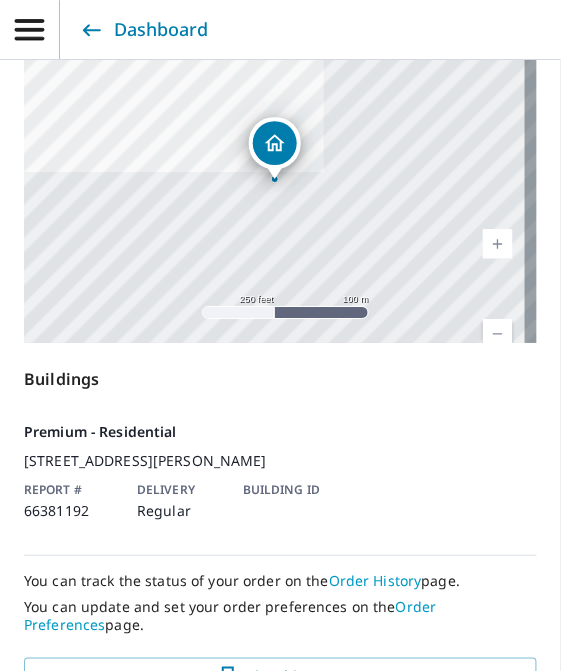 click 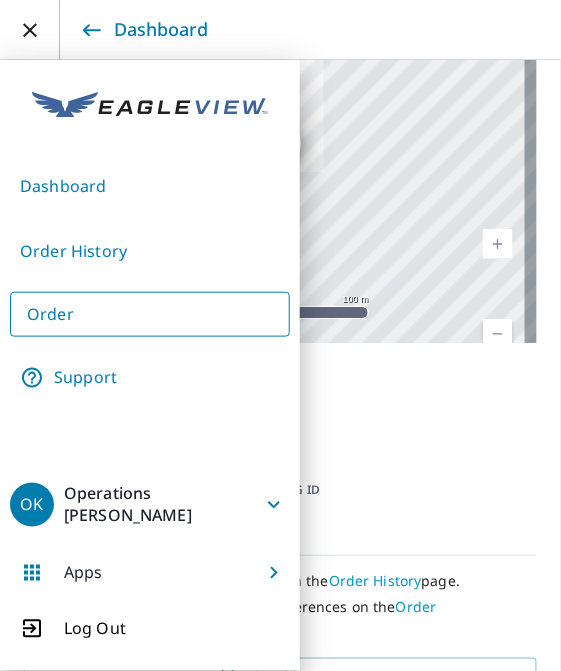 click on "Order" at bounding box center [150, 314] 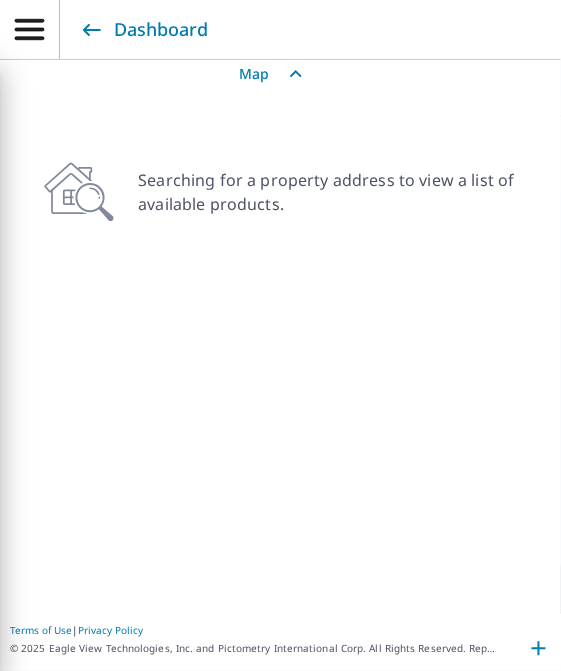 scroll, scrollTop: 14, scrollLeft: 0, axis: vertical 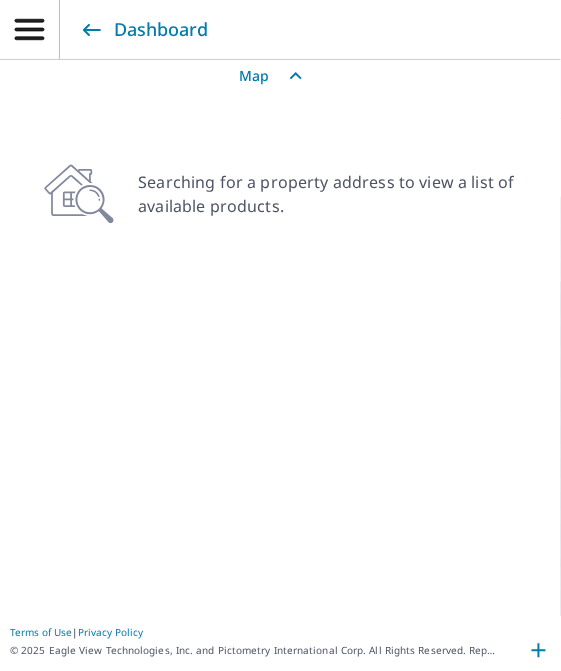 click on "Searching for a property address to view a list of available products." at bounding box center (327, 194) 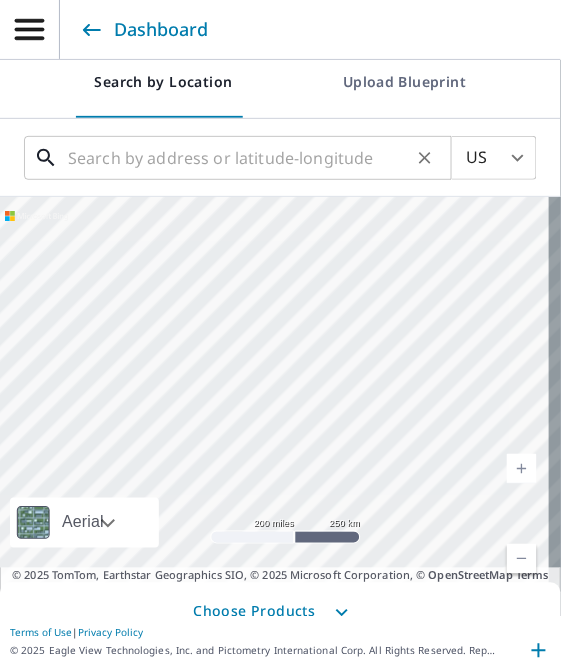 click at bounding box center [239, 158] 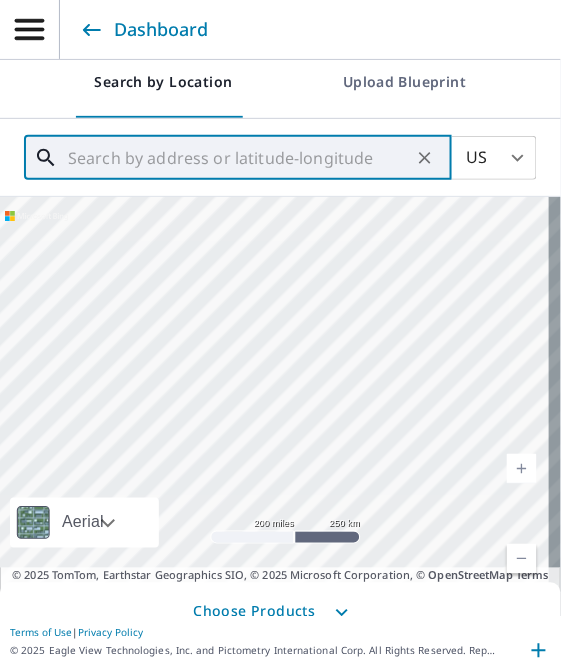 paste on "[STREET_ADDRESS]" 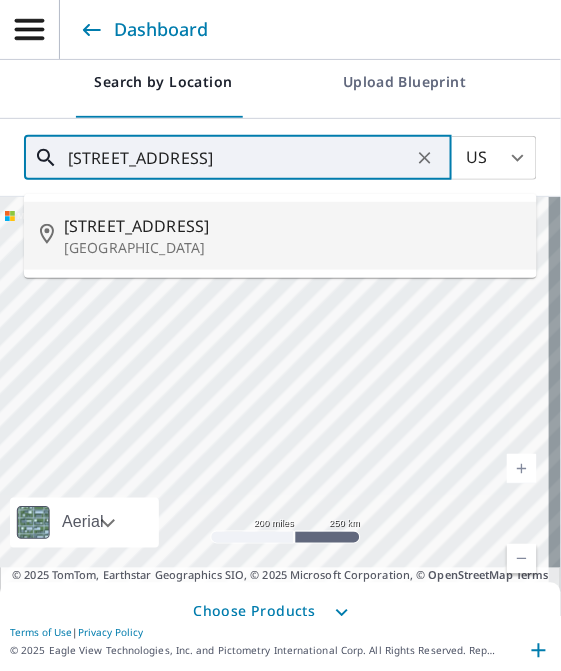 click on "[GEOGRAPHIC_DATA]" at bounding box center [292, 248] 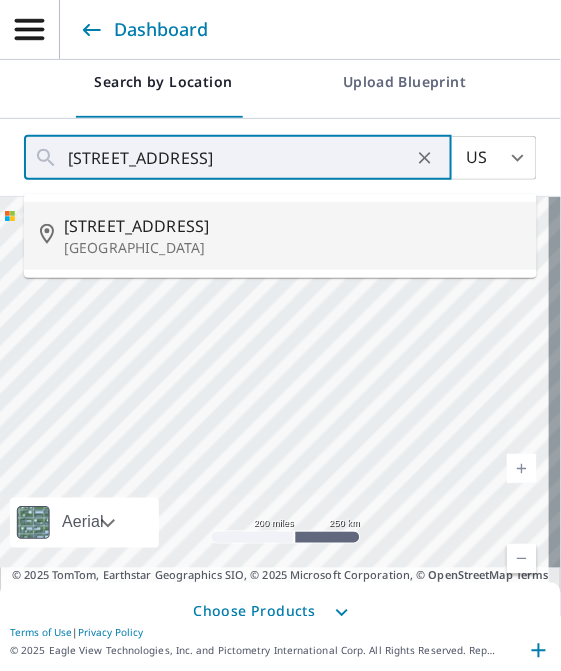 type on "[STREET_ADDRESS]" 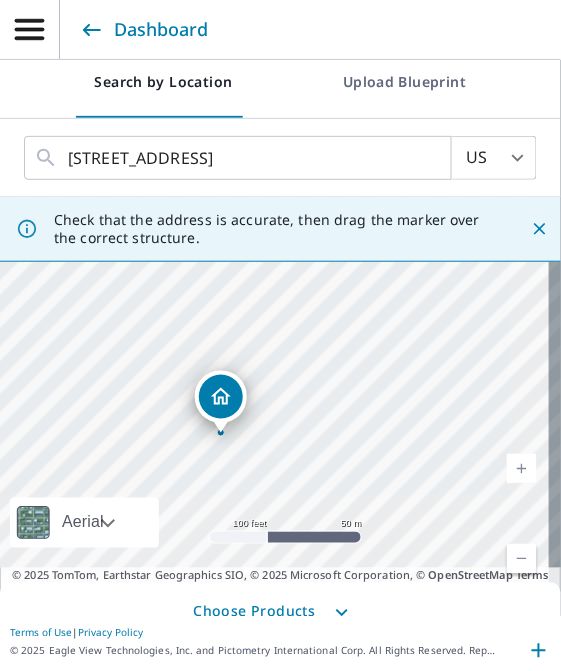 click on "Terms of Use  |  Privacy Policy © 2025 Eagle View Technologies, Inc. and Pictometry International Corp. All Rights Reserved. Reports issued by EagleView Technologies are covered by   one or more international and U.S. patents and pending applications, including U.S. Patent Nos. 8,078,436; 8,145,578; 8,170,840; 8,209,152;   8,515,125; 8,825,454; 9,135,737; 8,670,961; 9,514,568; 8,818,770; 8,542,880; 9,244,589; 9,329,749; 8,938,090 and 9,183,538. Other Patents Pending." at bounding box center [280, 645] 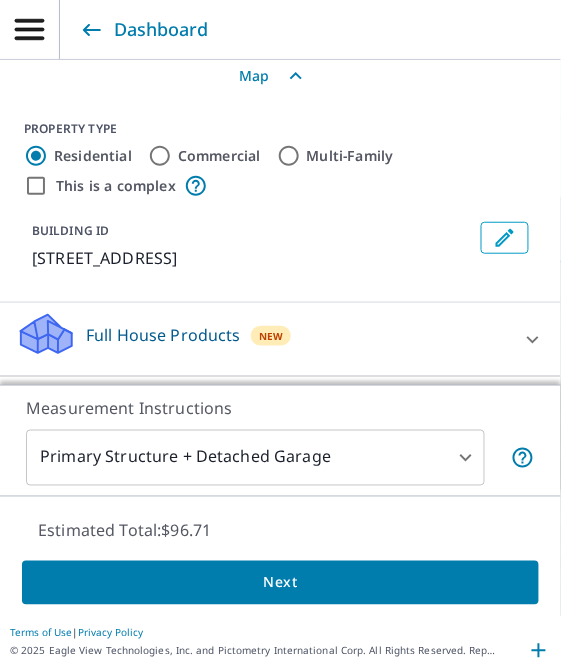 click on "Full House Products New" at bounding box center (262, 339) 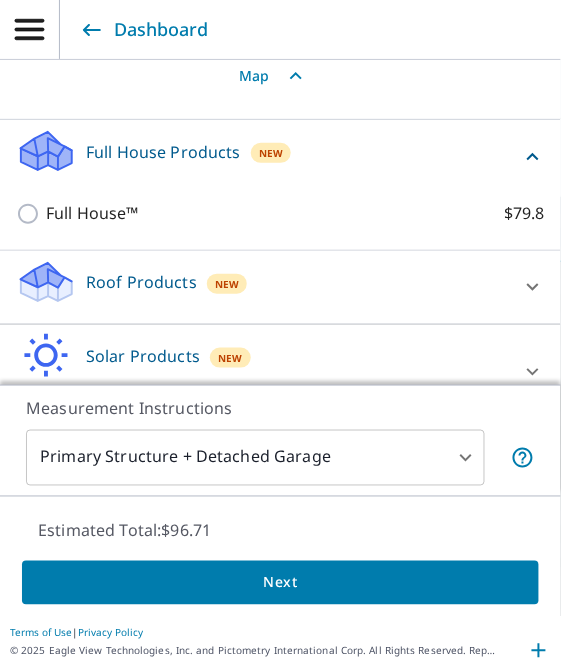 scroll, scrollTop: 240, scrollLeft: 0, axis: vertical 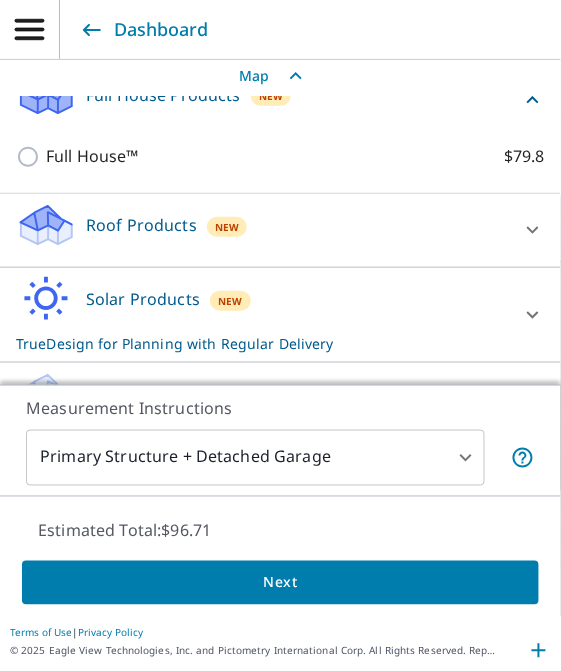 click on "Roof Products New" at bounding box center (262, 230) 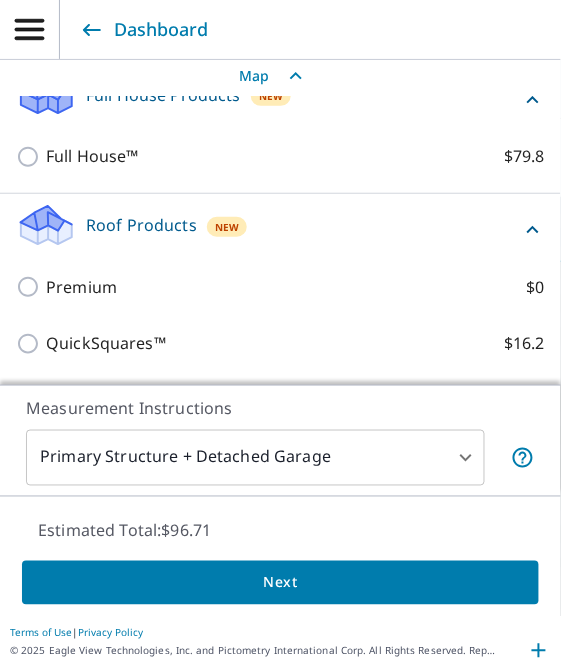 click on "Premium" at bounding box center [81, 287] 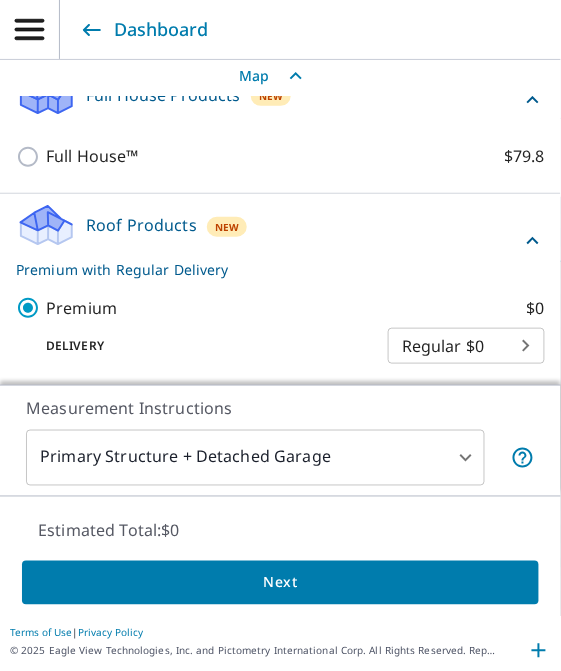 click on "Next" at bounding box center (280, 583) 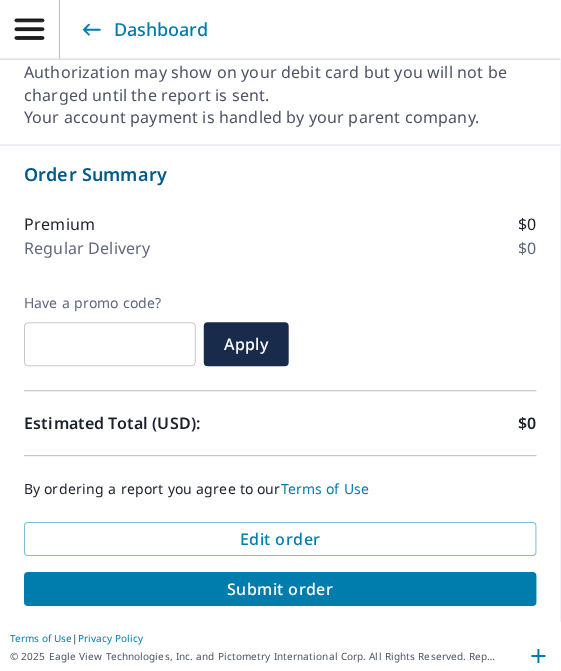 scroll, scrollTop: 1258, scrollLeft: 0, axis: vertical 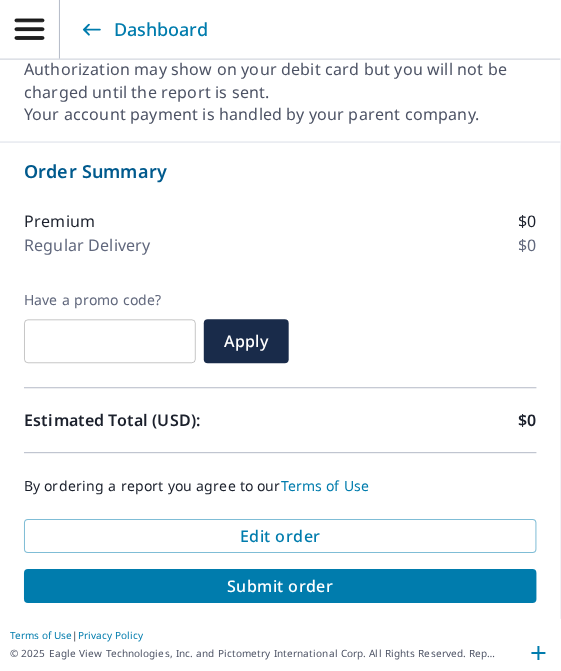 click on "Submit order" at bounding box center [280, 587] 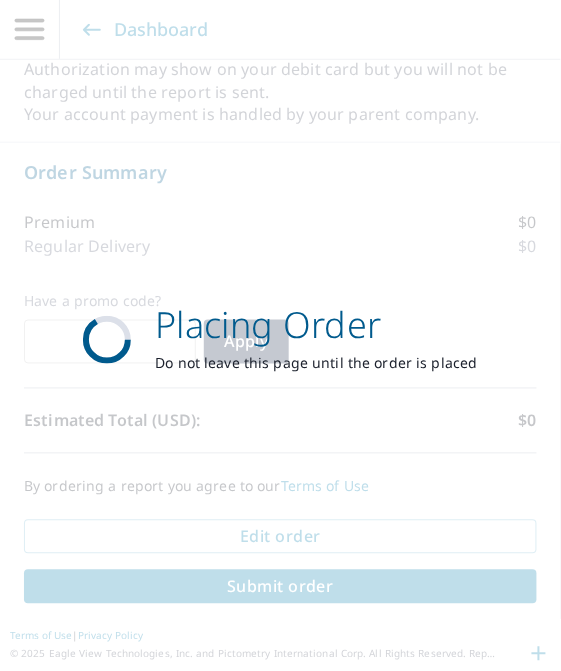 scroll, scrollTop: 1085, scrollLeft: 0, axis: vertical 